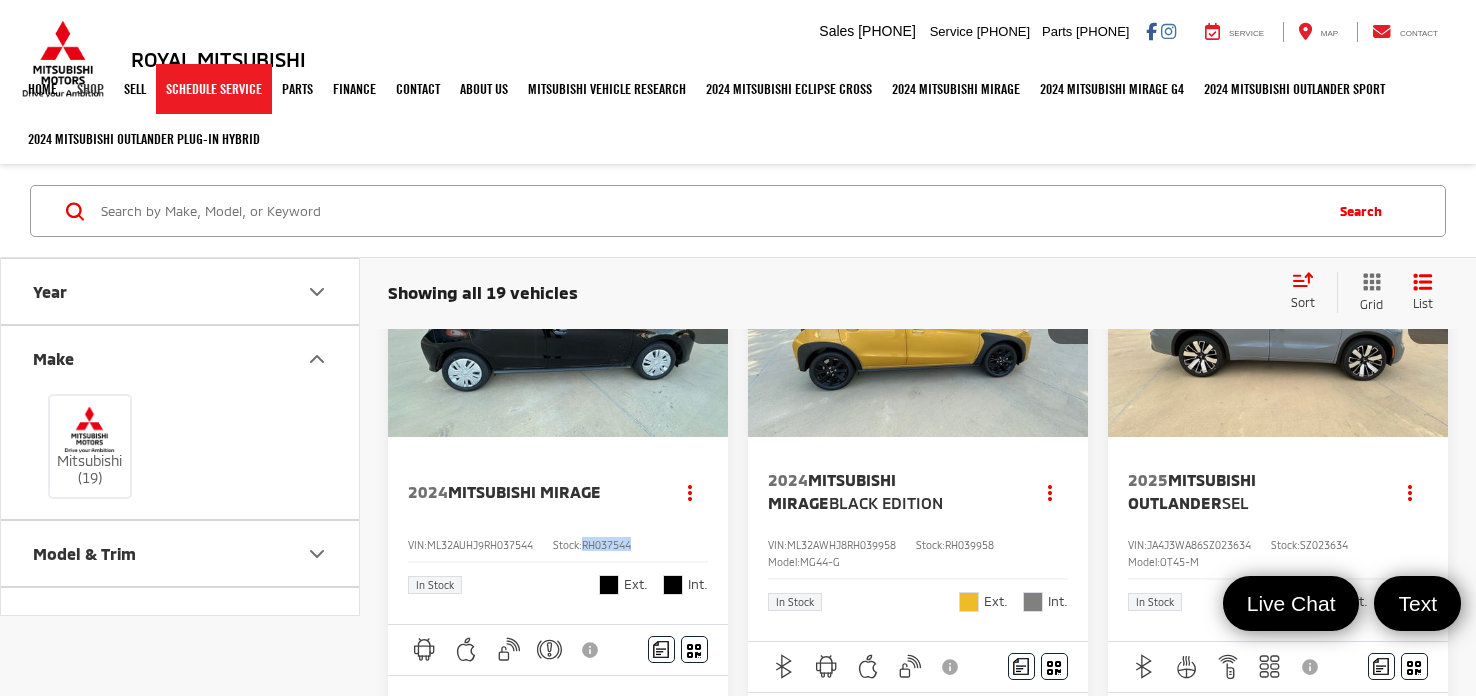 scroll, scrollTop: 0, scrollLeft: 0, axis: both 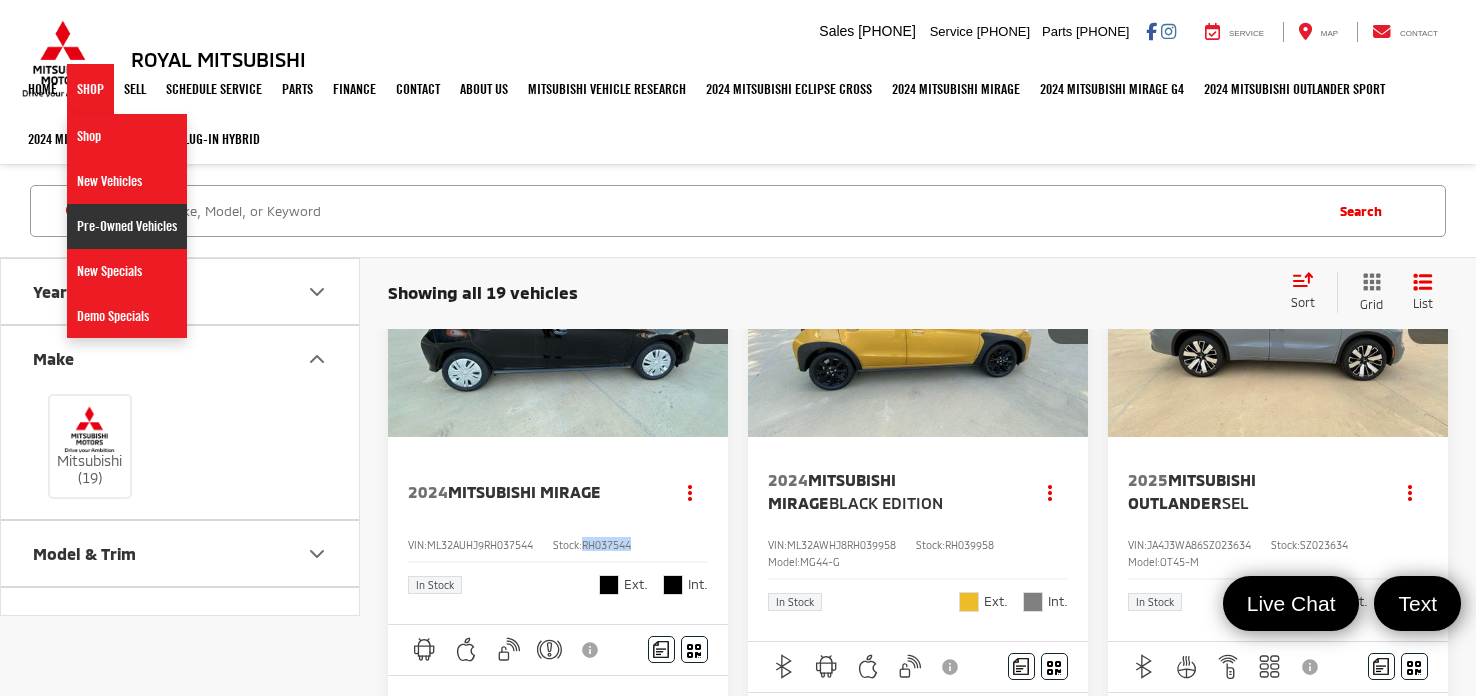 click on "Pre-Owned Vehicles" at bounding box center [127, 226] 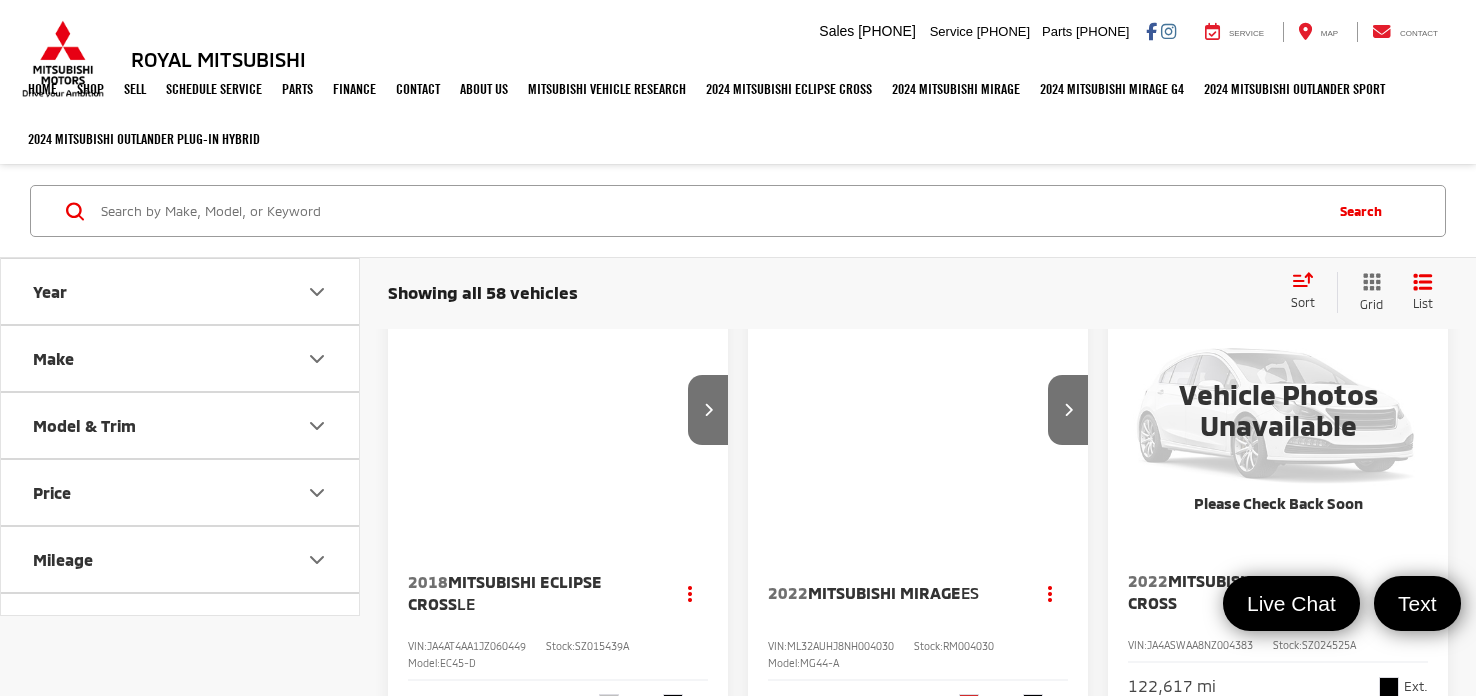 scroll, scrollTop: 0, scrollLeft: 0, axis: both 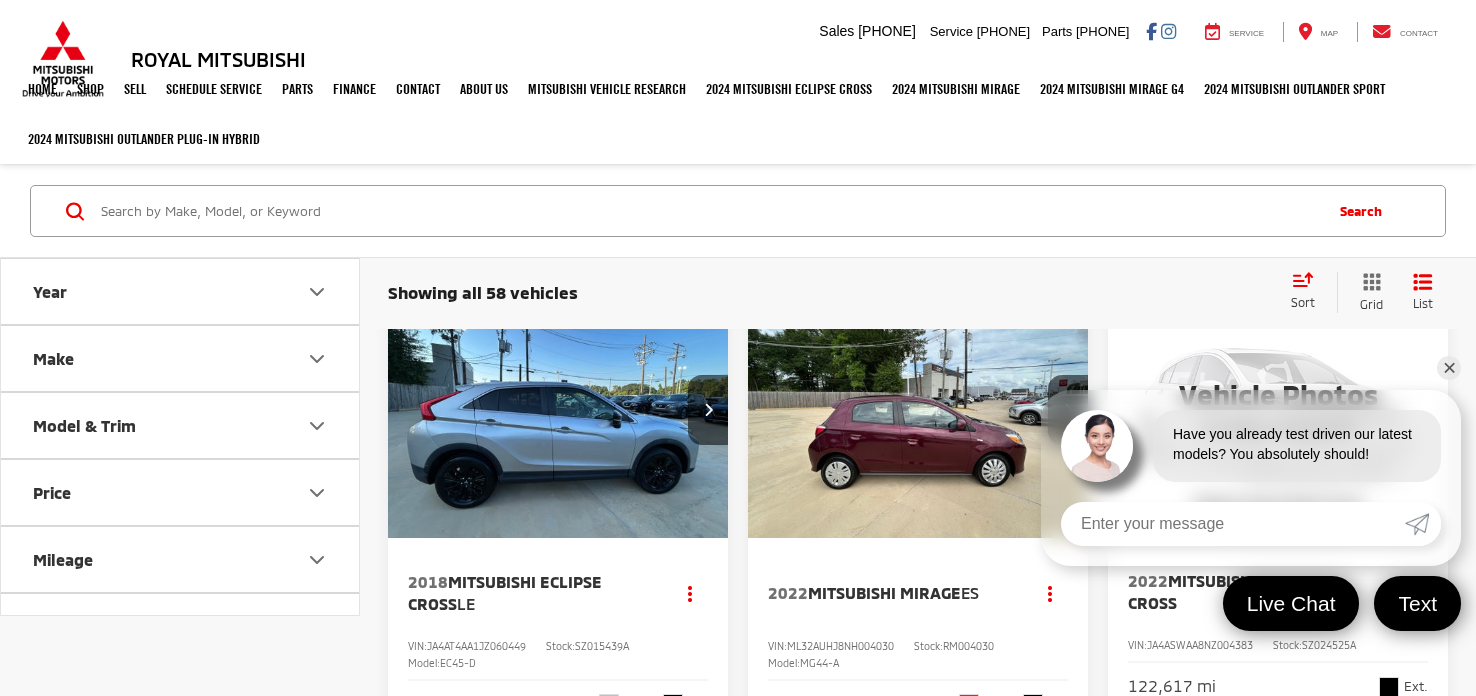 click on "Make" at bounding box center (181, 358) 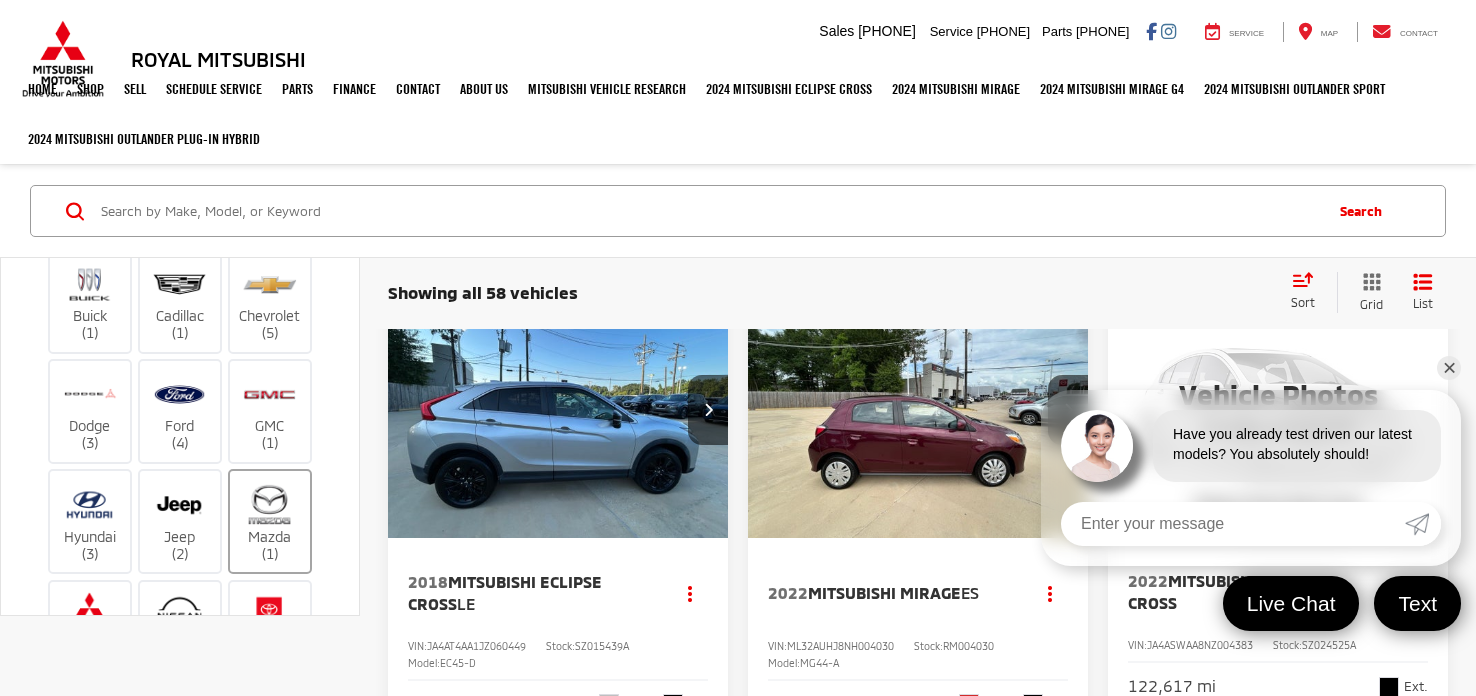 scroll, scrollTop: 272, scrollLeft: 0, axis: vertical 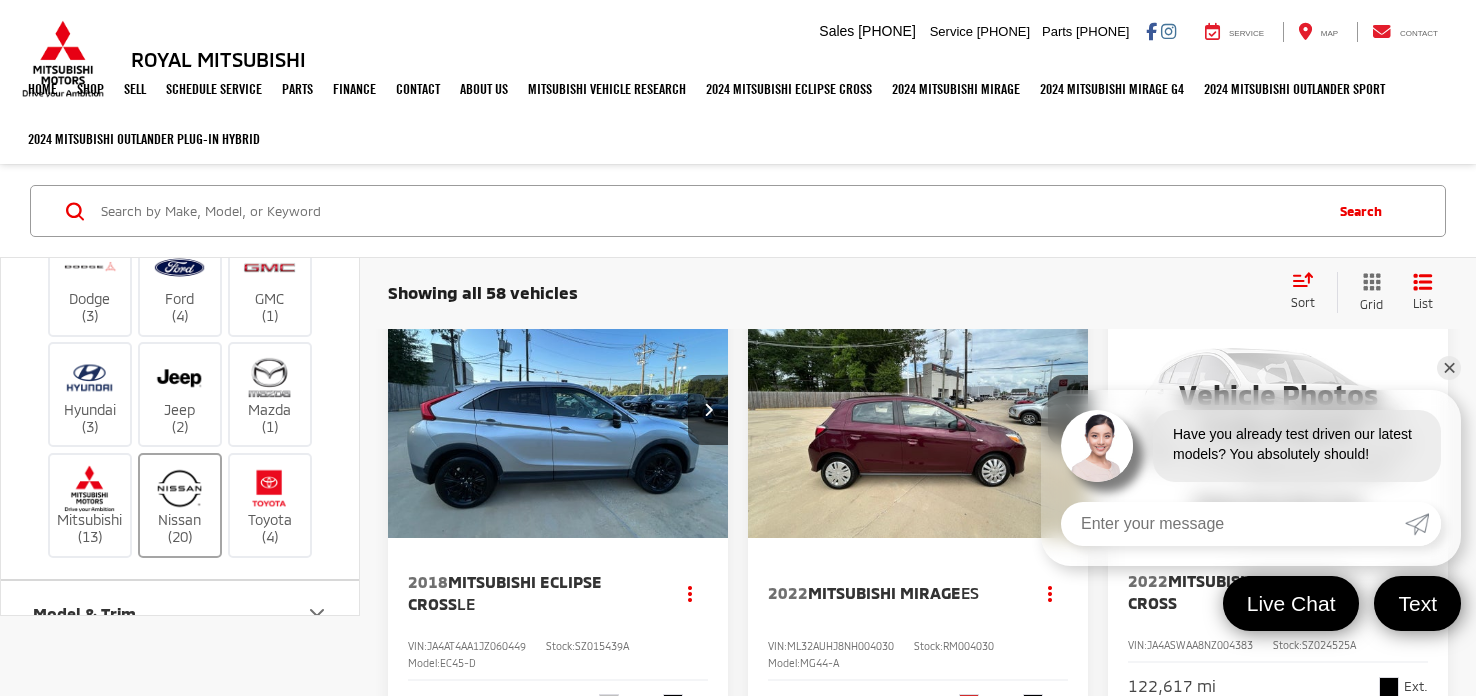 click at bounding box center [179, 487] 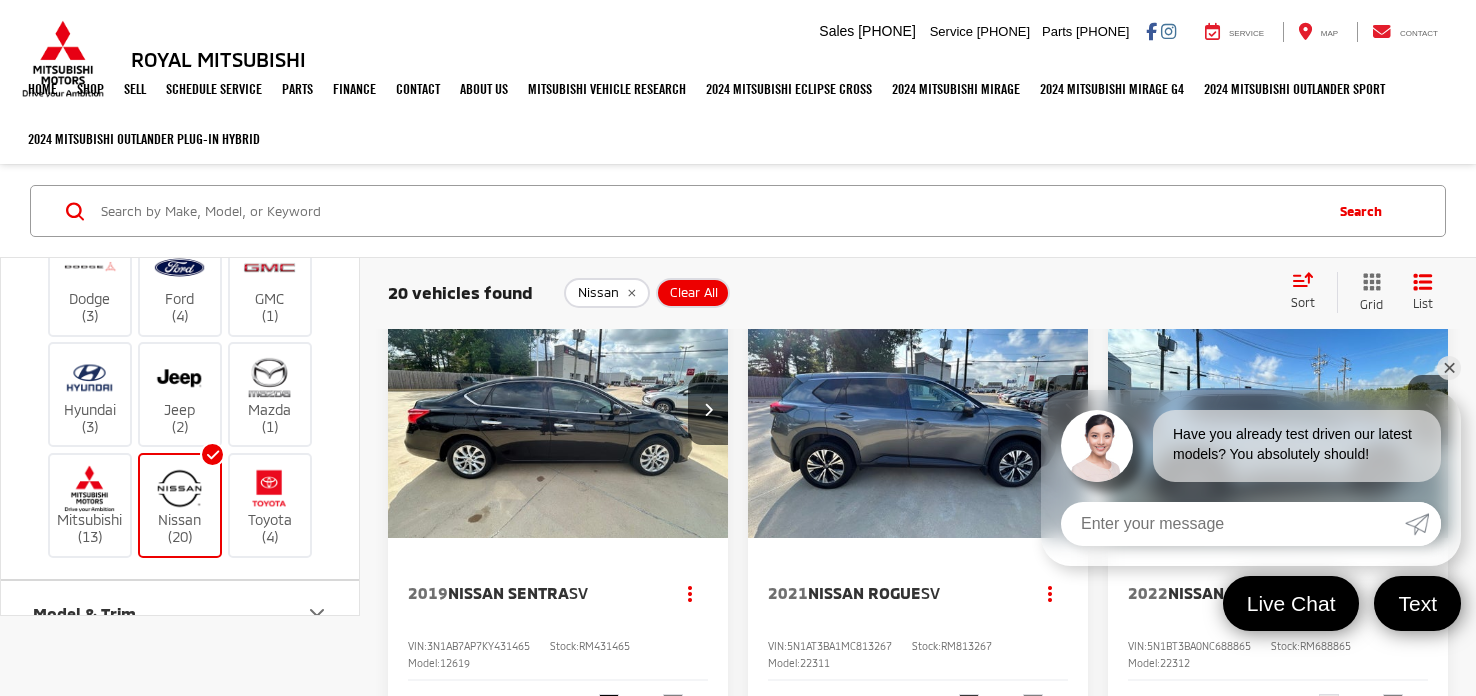 click on "✕" at bounding box center (1449, 368) 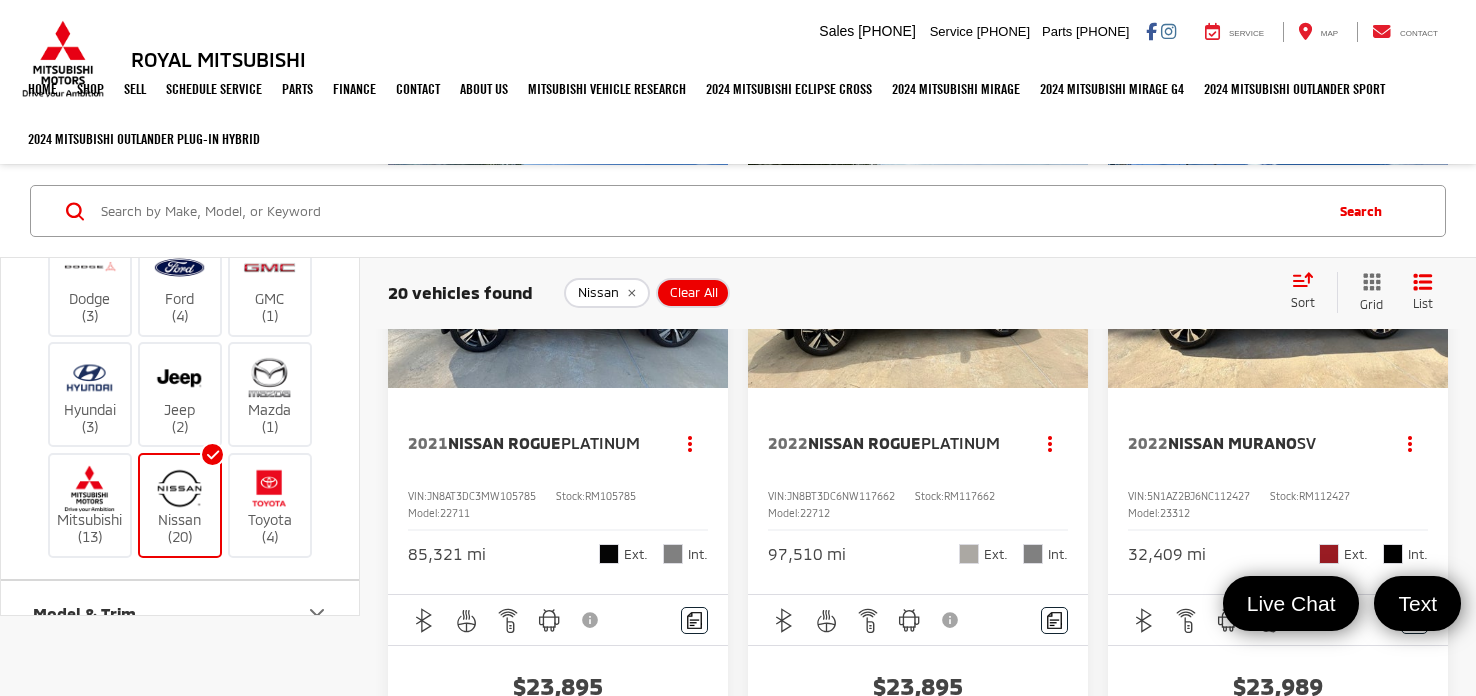 scroll, scrollTop: 2855, scrollLeft: 0, axis: vertical 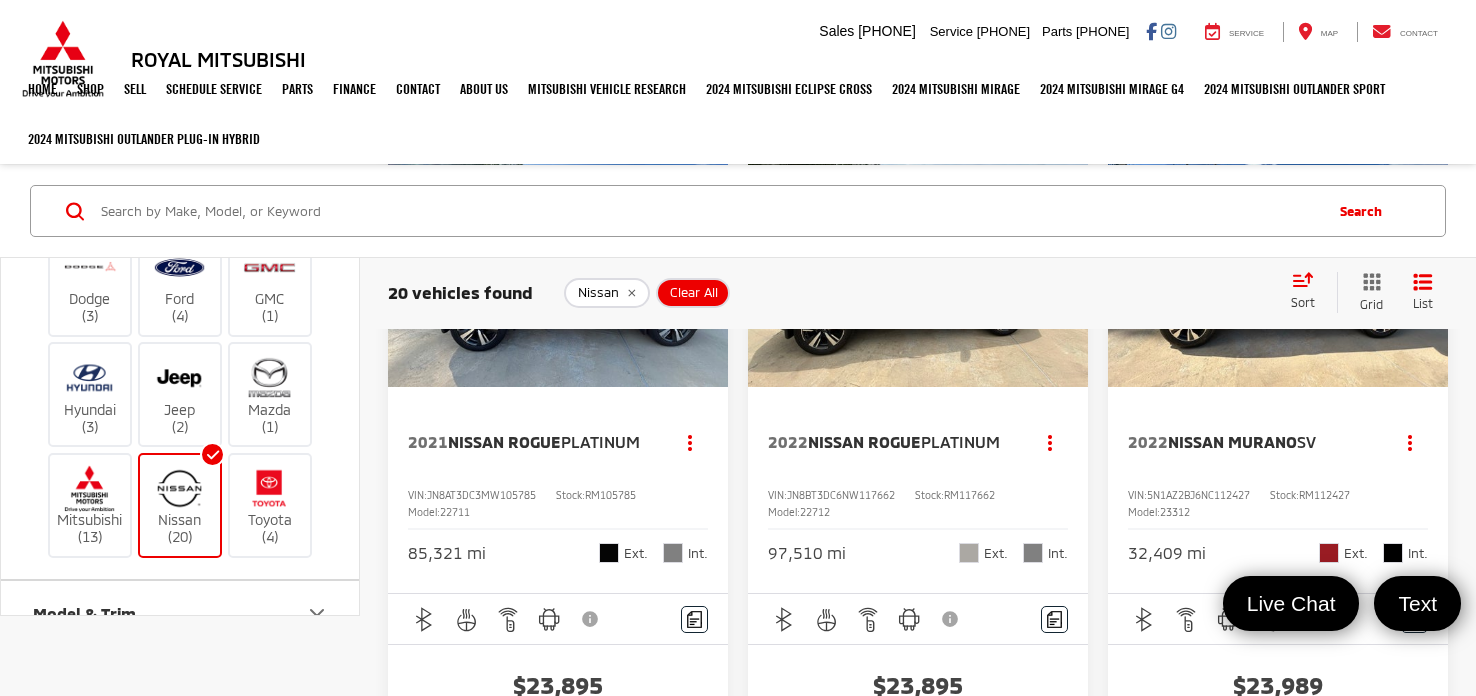 click on "VIN:  5N1AZ2BJ6NC112427 Stock:  RM112427 Model:  23312" at bounding box center [1278, 502] 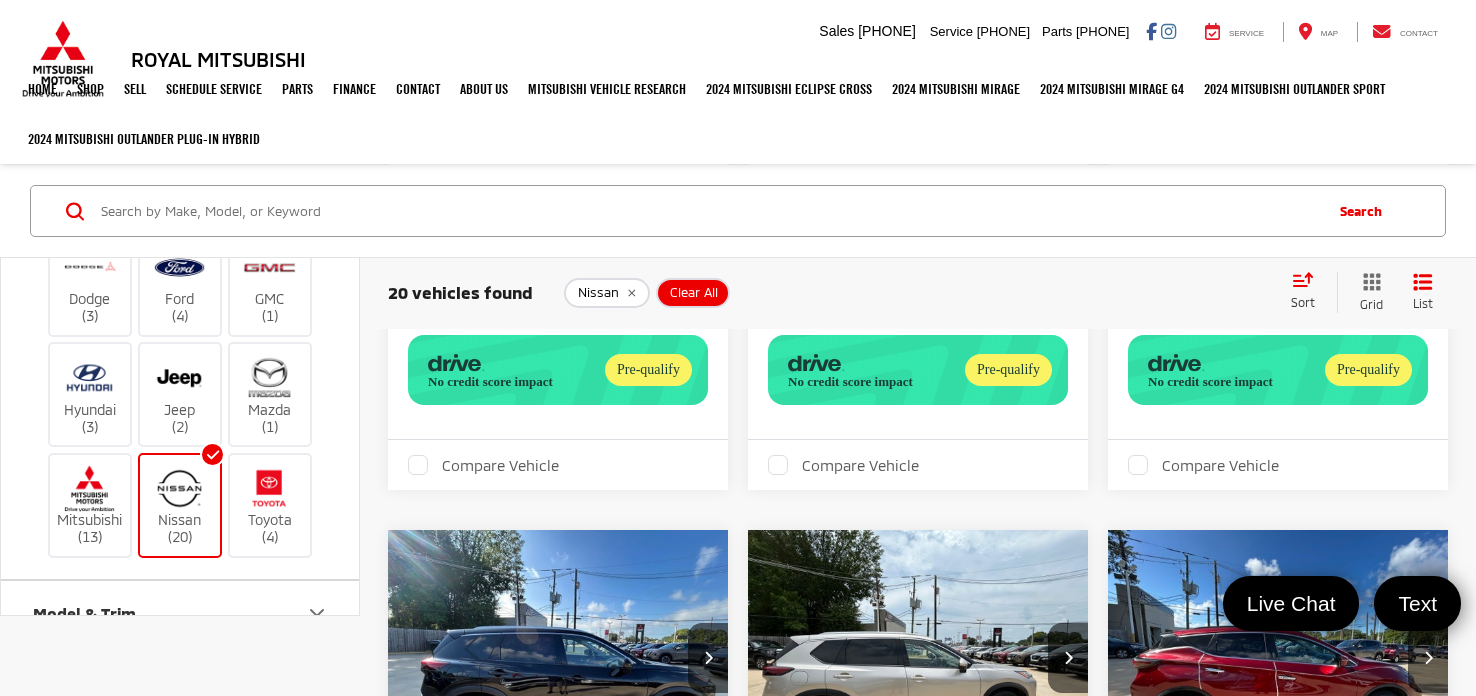 scroll, scrollTop: 2446, scrollLeft: 0, axis: vertical 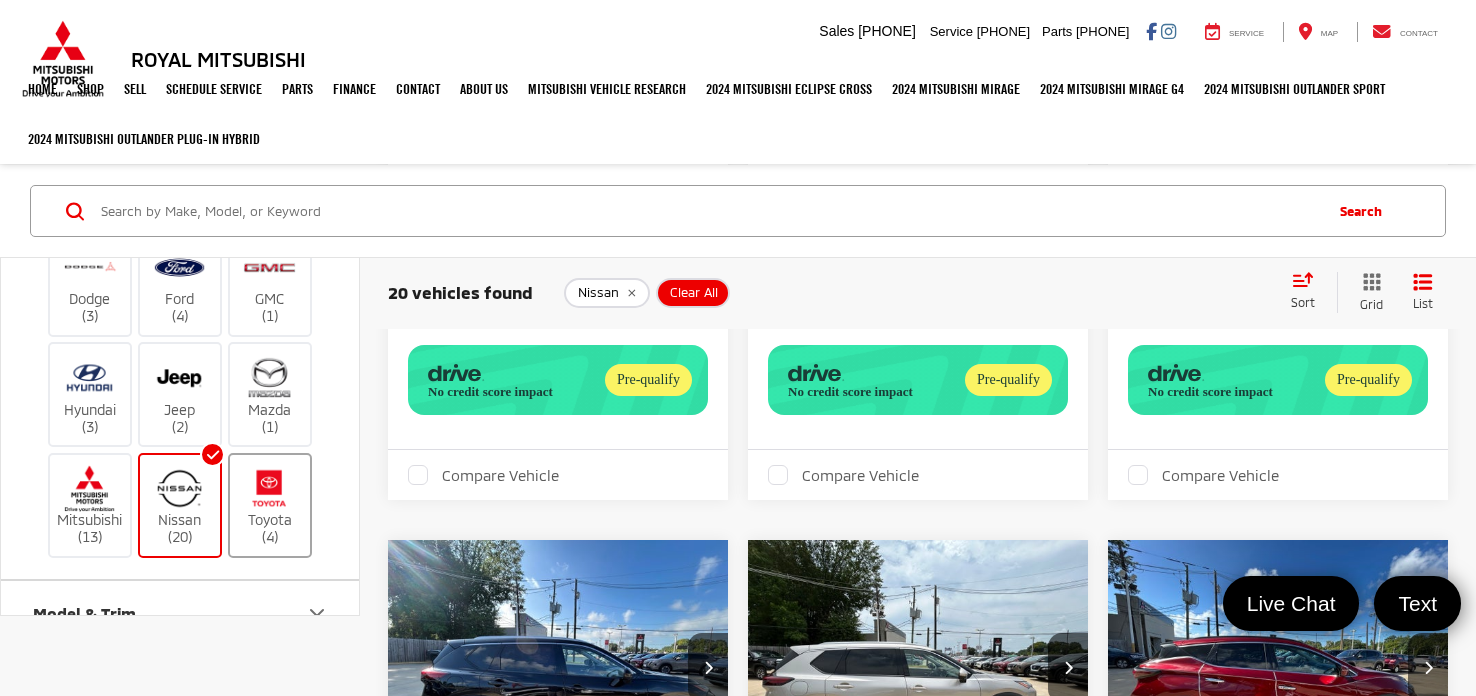 click on "Toyota   (4)" at bounding box center (270, 504) 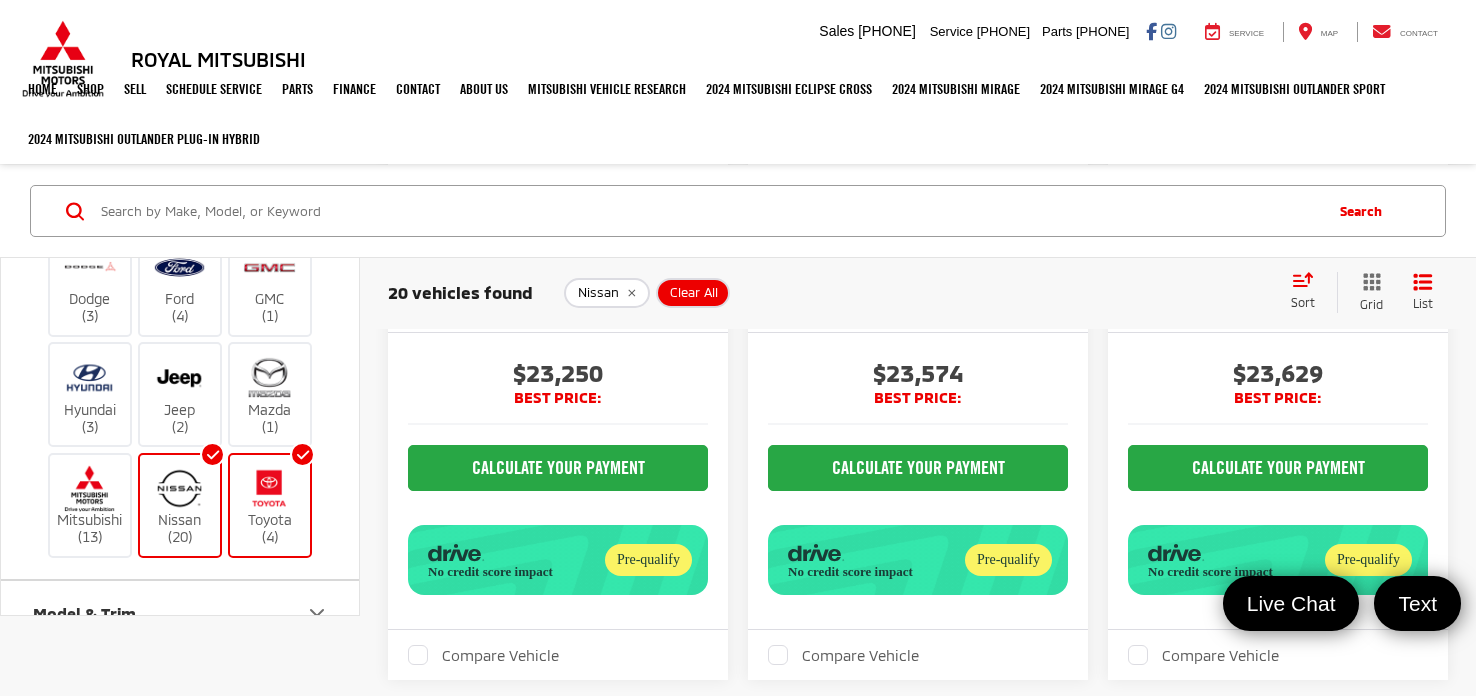 click at bounding box center [179, 487] 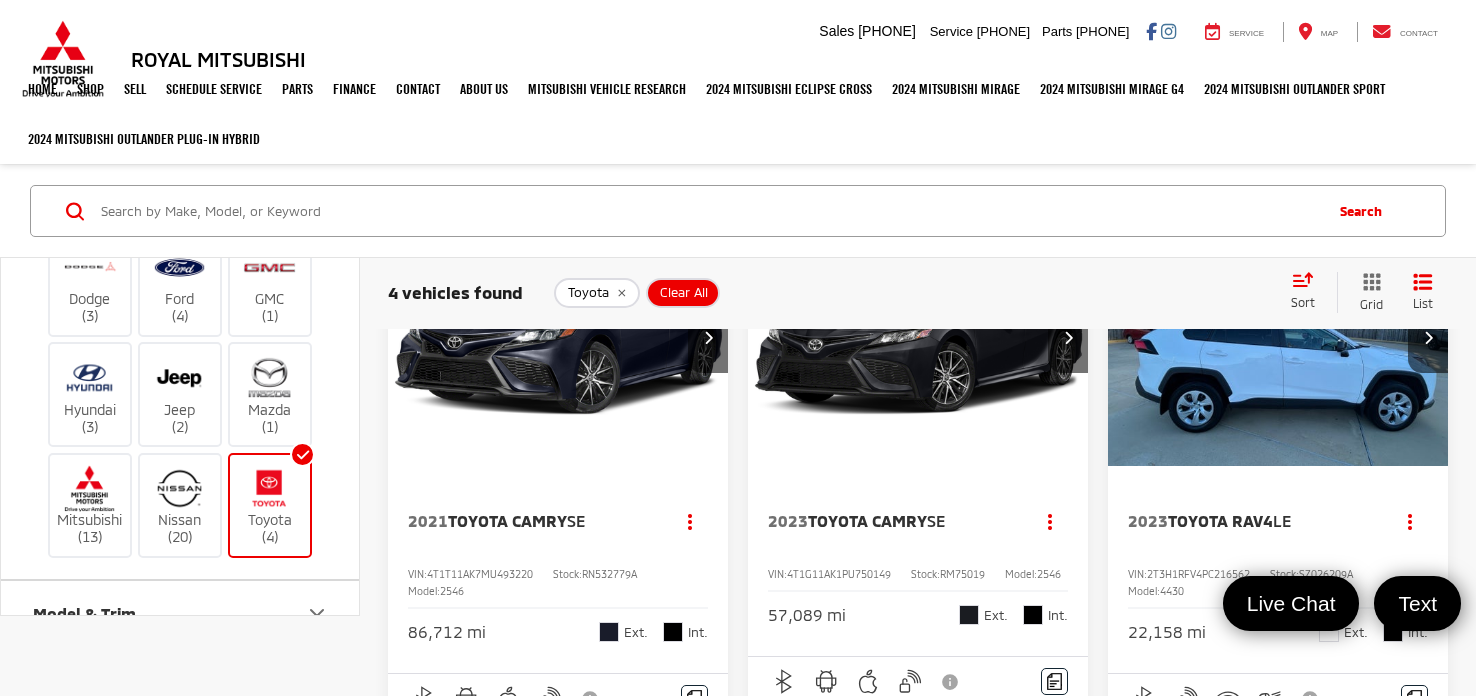 scroll, scrollTop: 80, scrollLeft: 0, axis: vertical 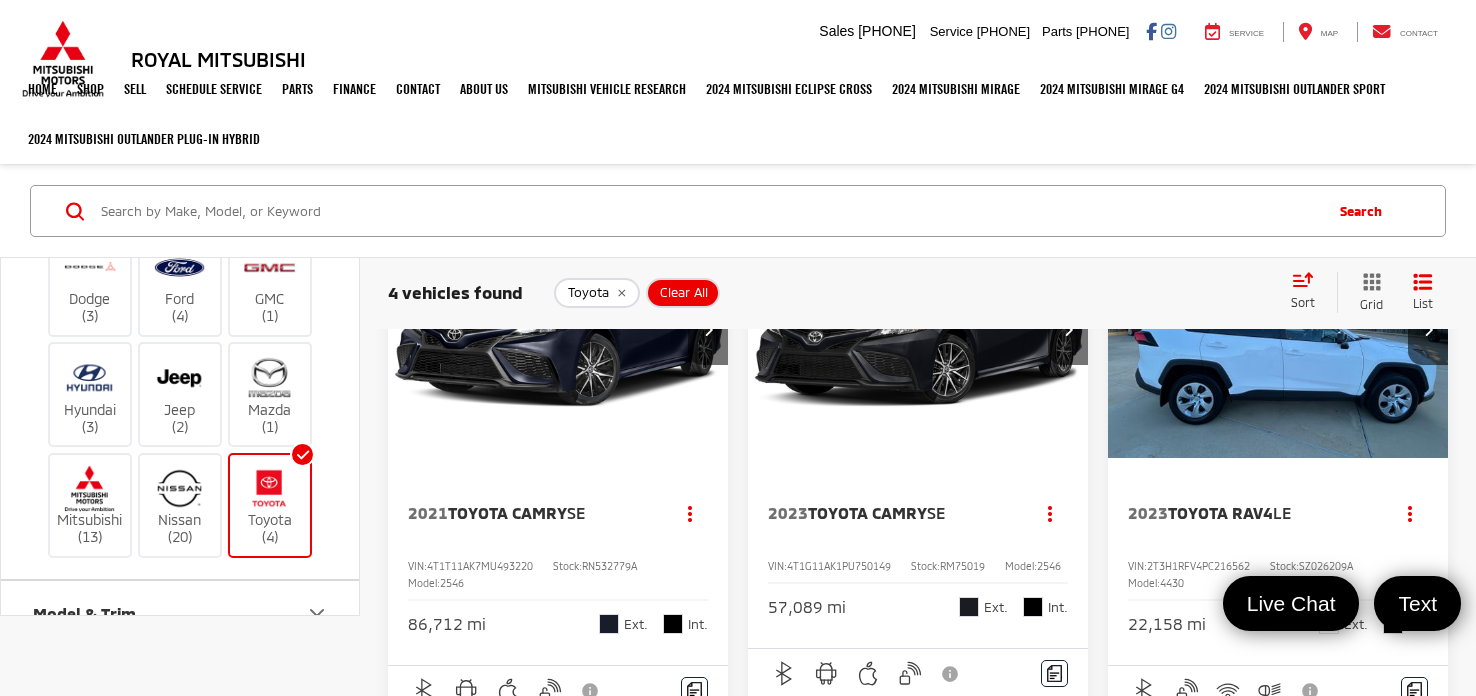 click at bounding box center (269, 487) 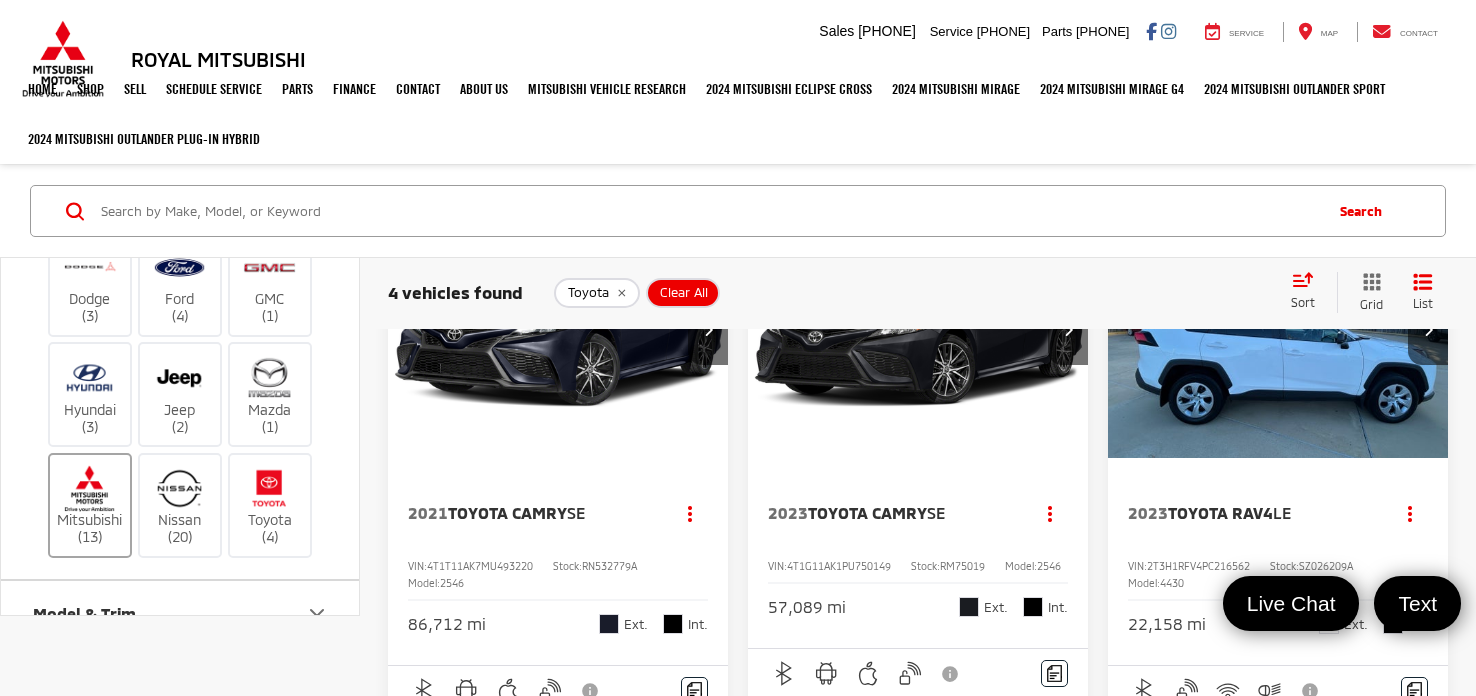 scroll, scrollTop: 7, scrollLeft: 0, axis: vertical 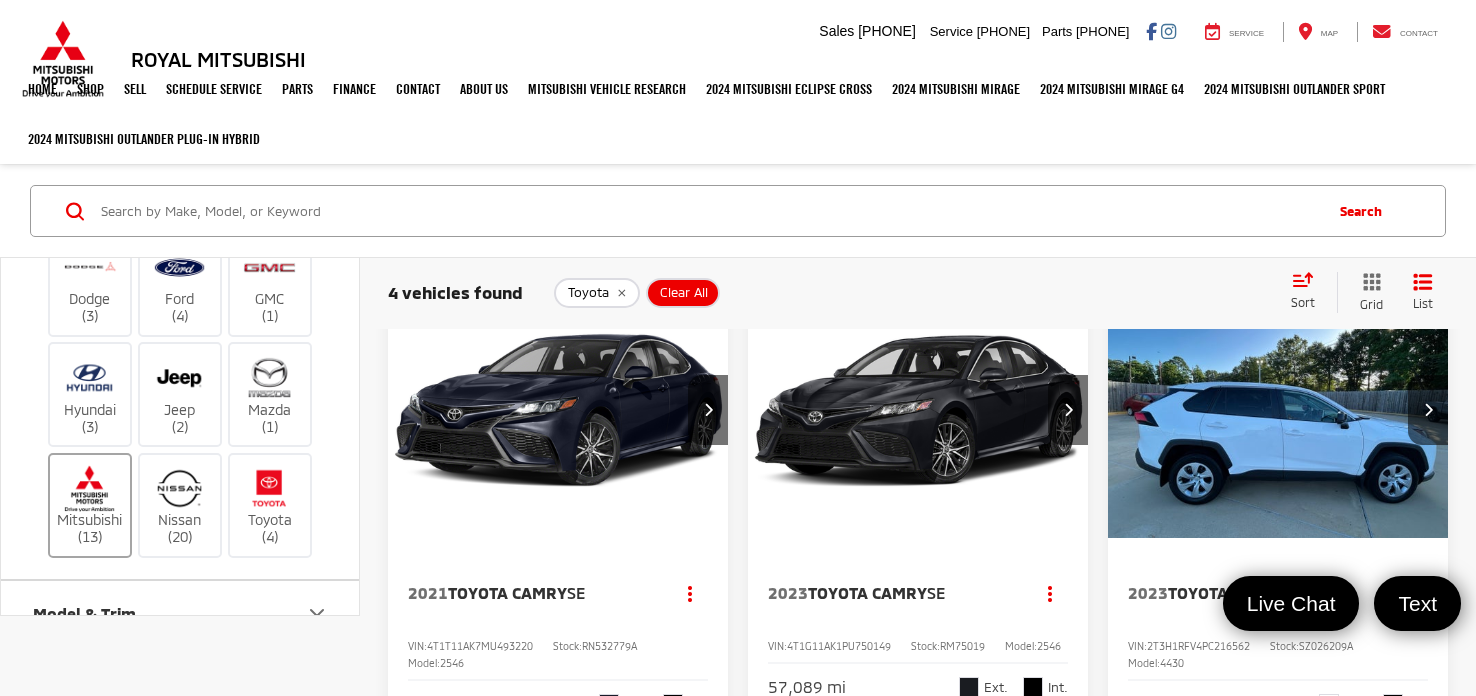 click on "Mitsubishi   (13)" at bounding box center [90, 504] 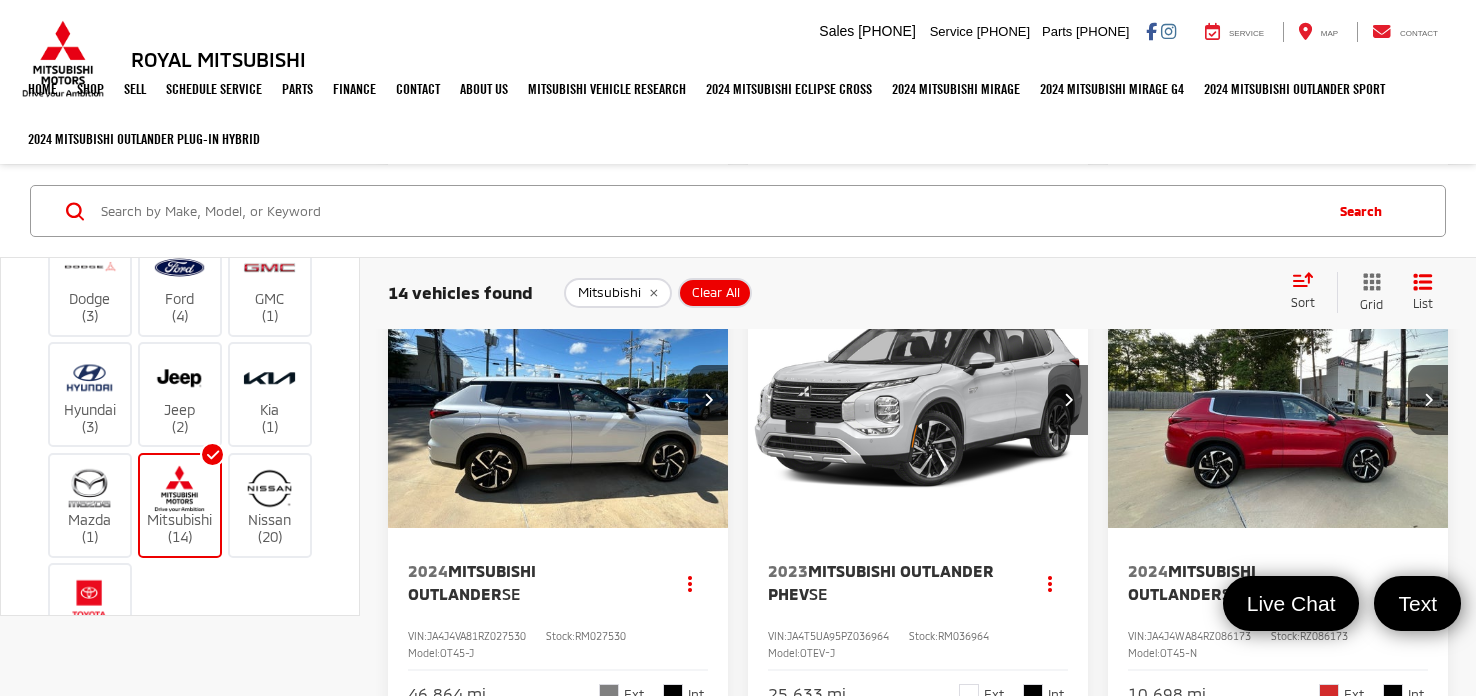 scroll, scrollTop: 2685, scrollLeft: 0, axis: vertical 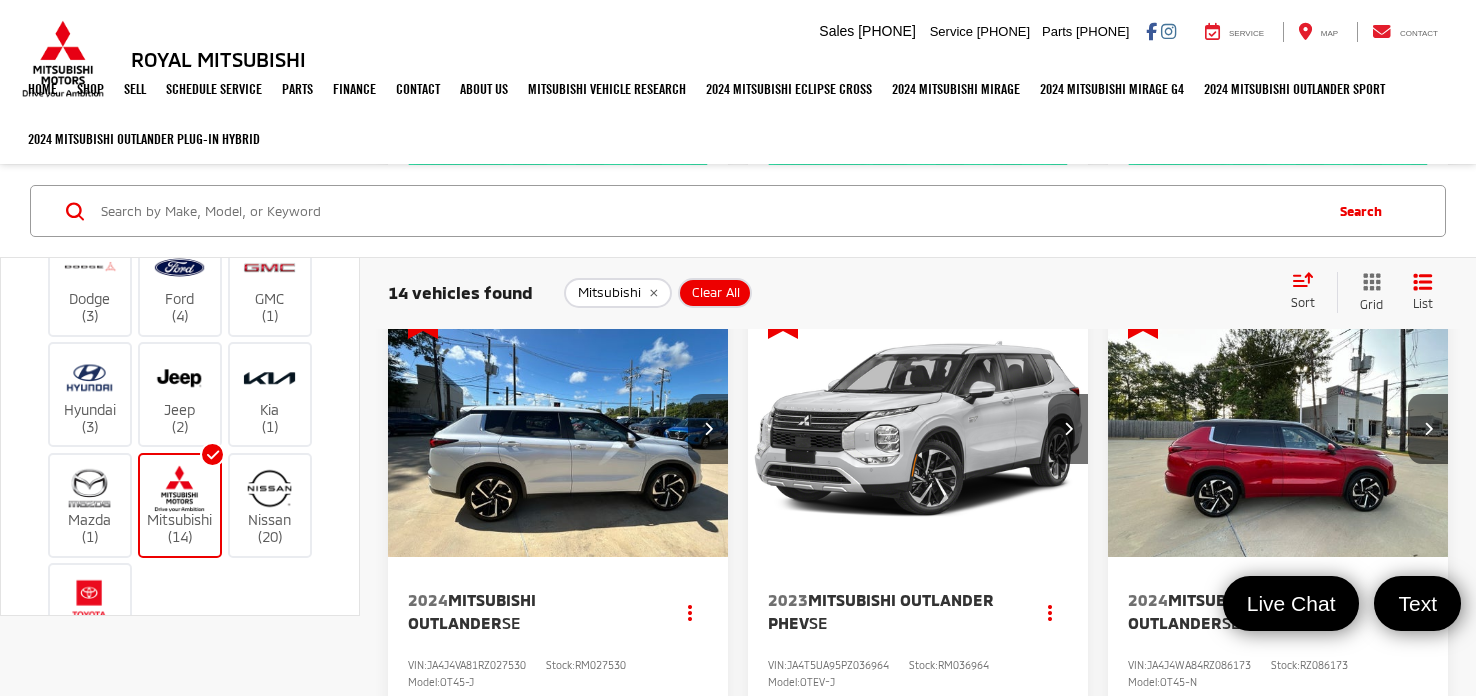 click at bounding box center [708, 429] 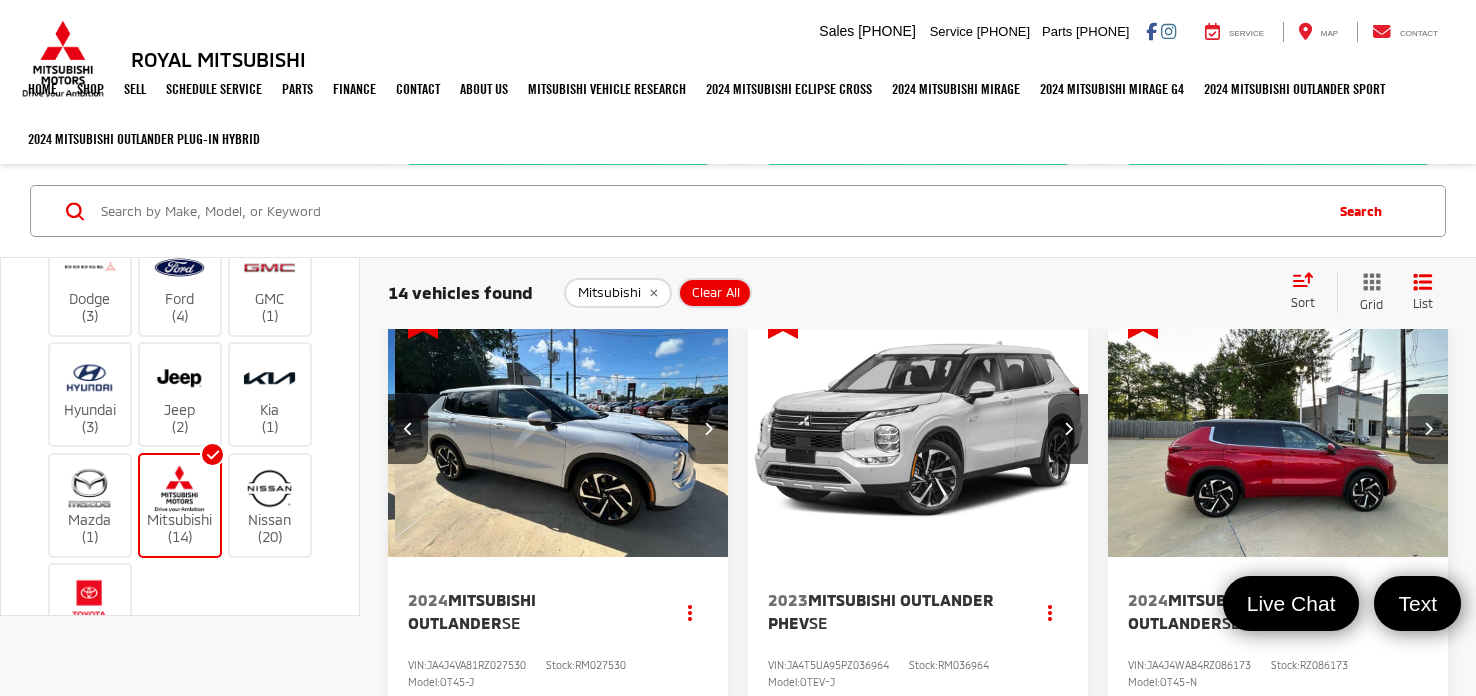 scroll, scrollTop: 0, scrollLeft: 342, axis: horizontal 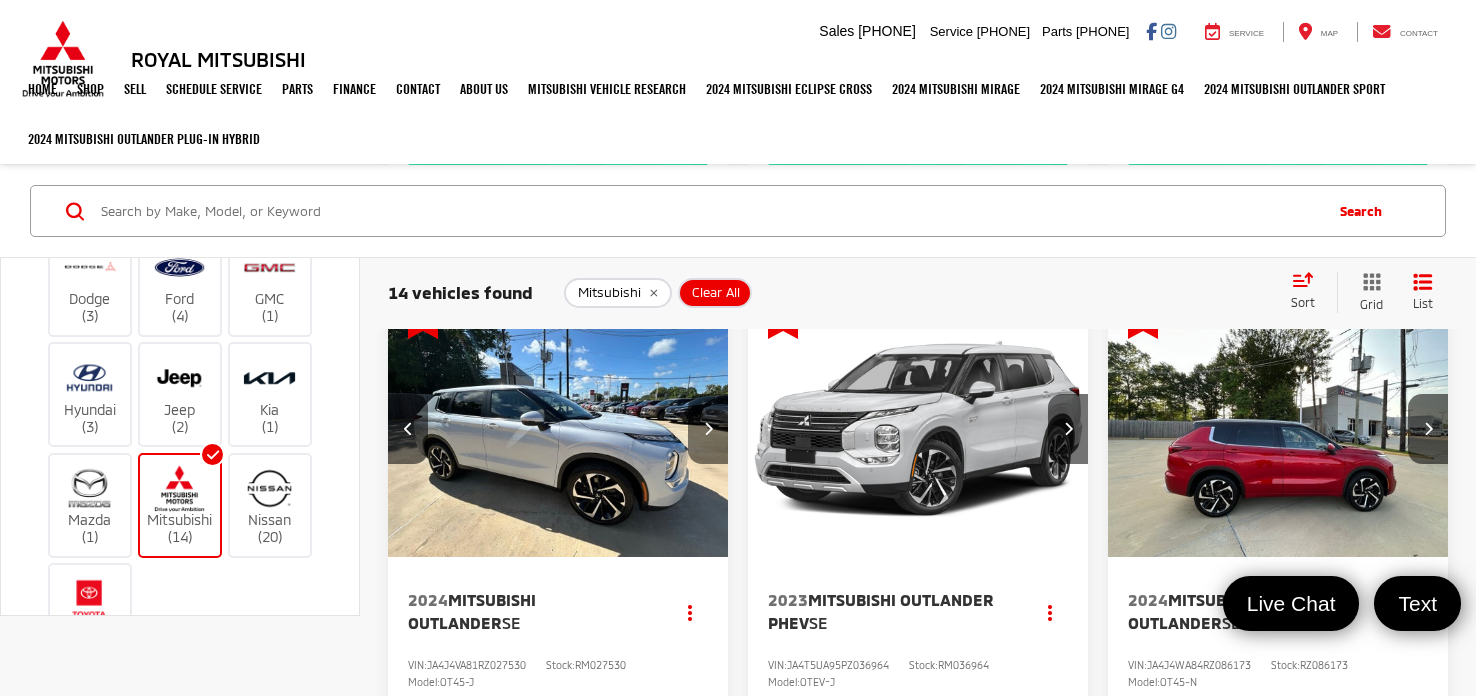 click at bounding box center (708, 429) 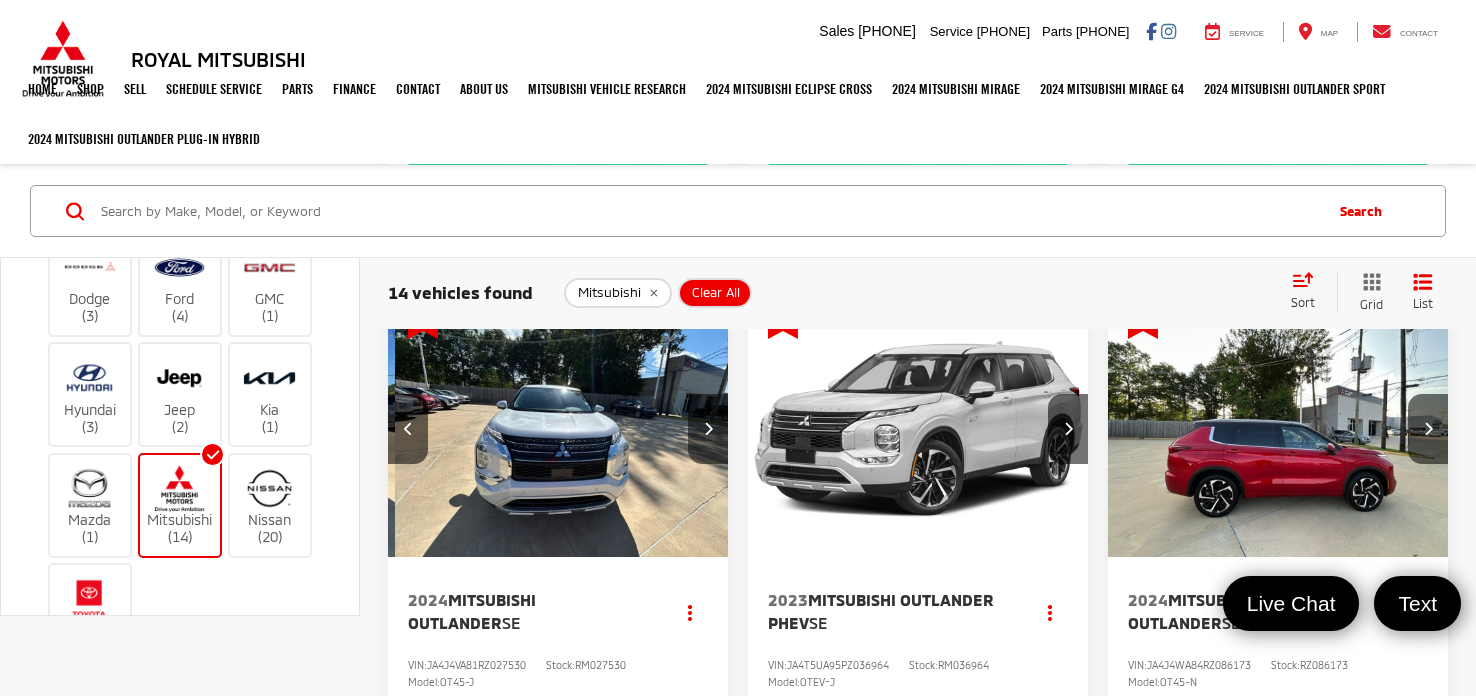 scroll, scrollTop: 0, scrollLeft: 685, axis: horizontal 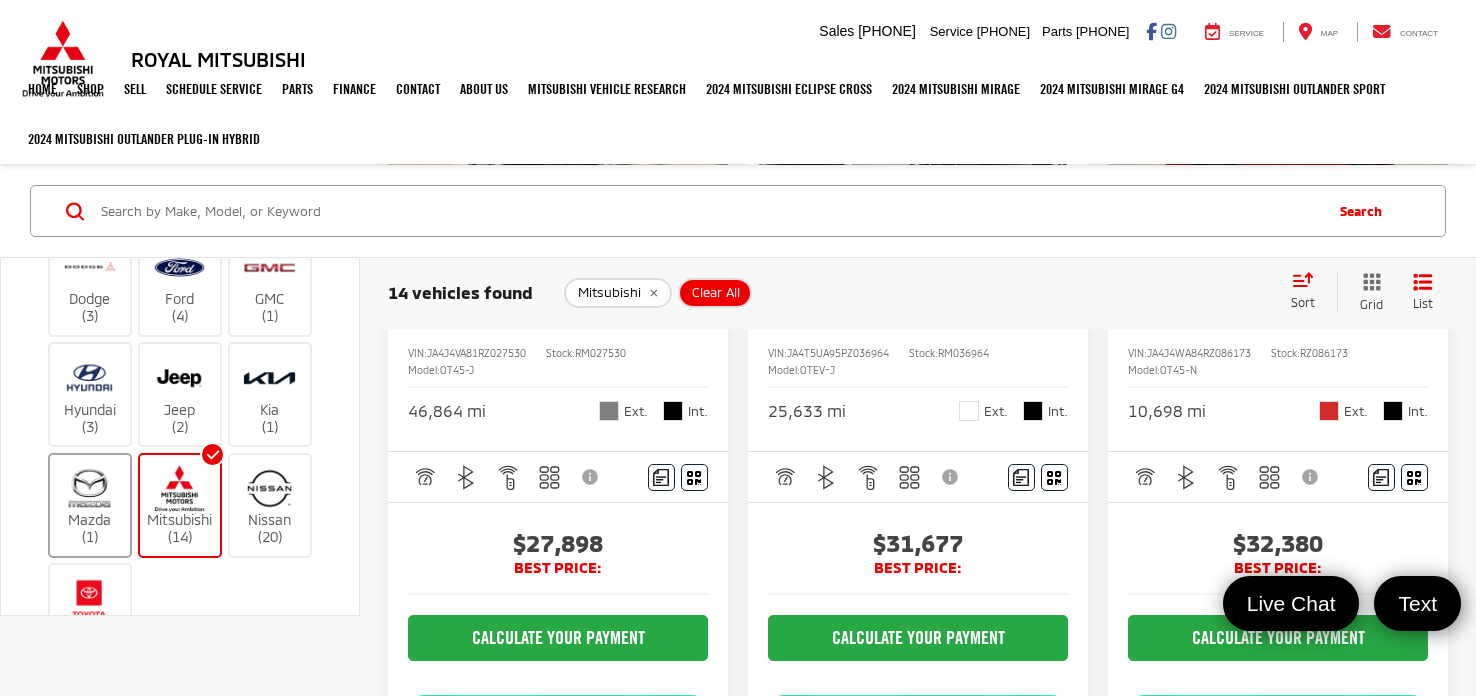click at bounding box center [179, 487] 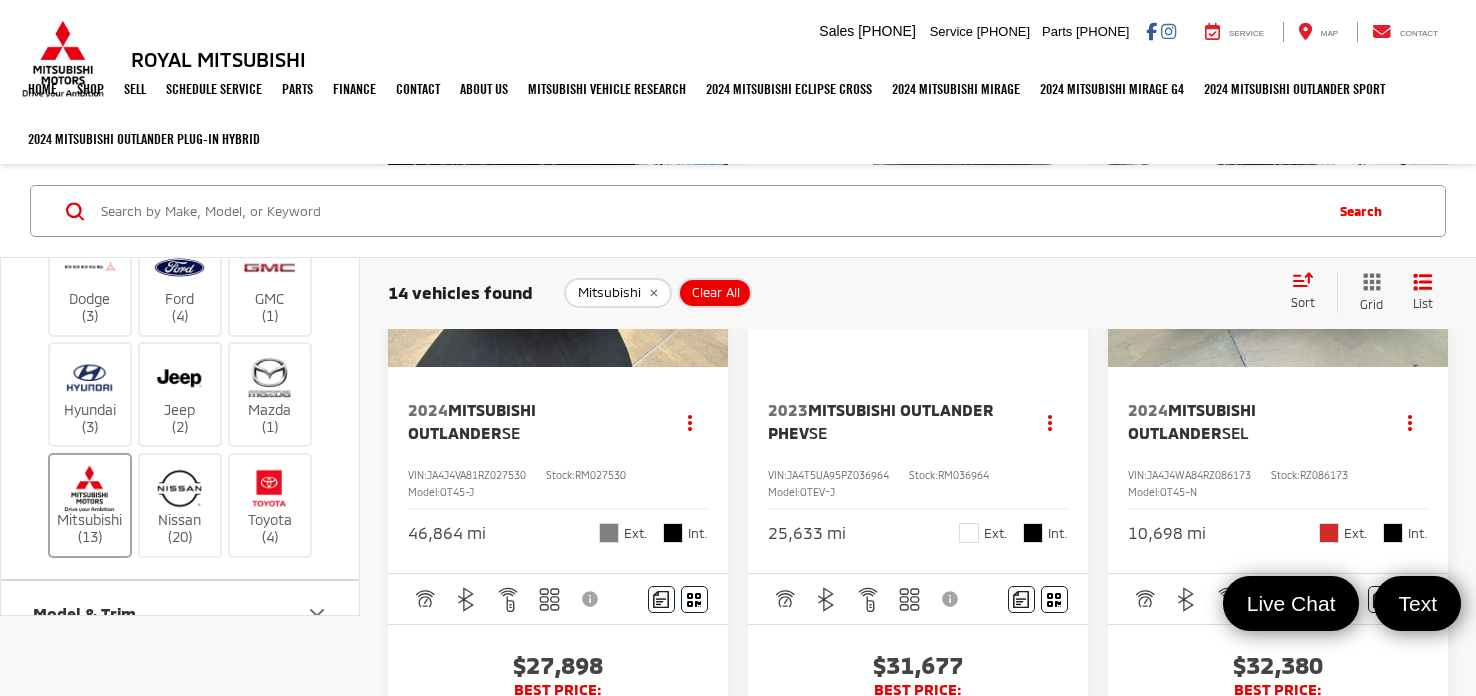 scroll, scrollTop: 2092, scrollLeft: 0, axis: vertical 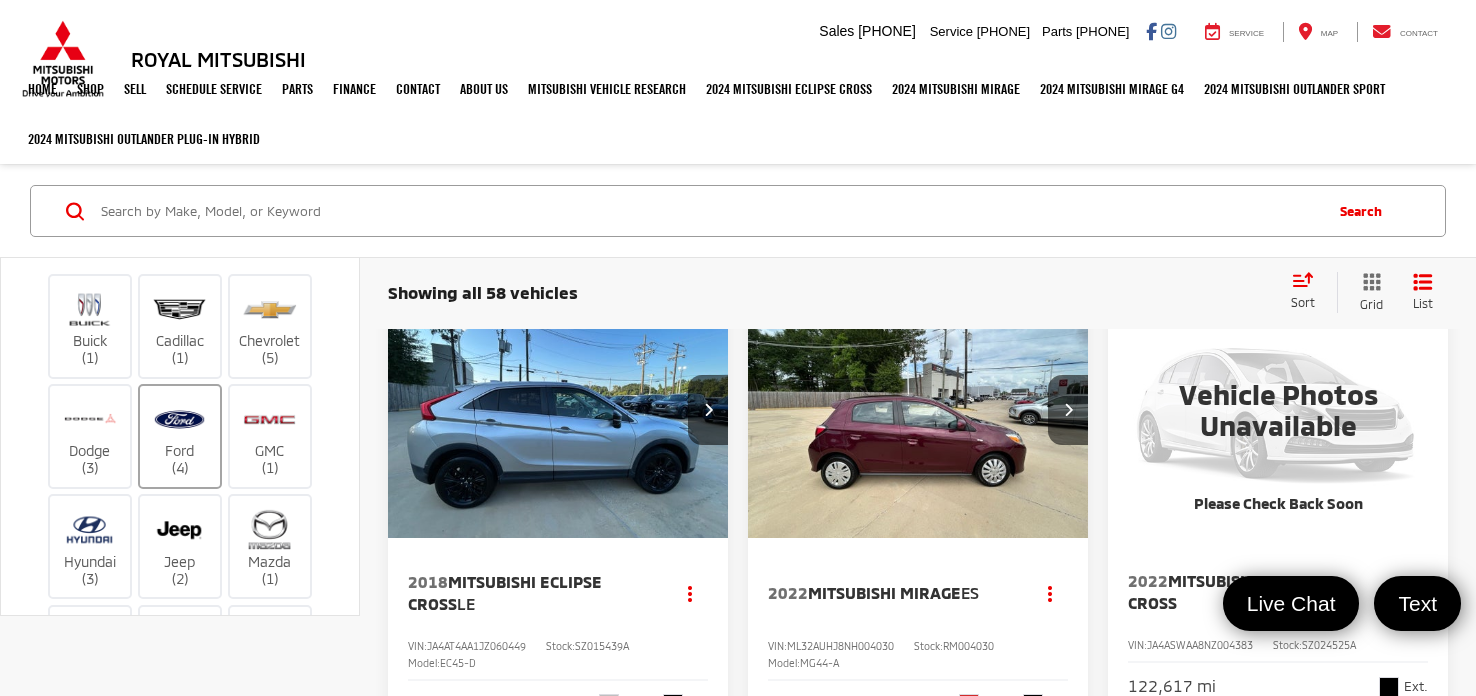 click on "Ford   (4)" at bounding box center [180, 436] 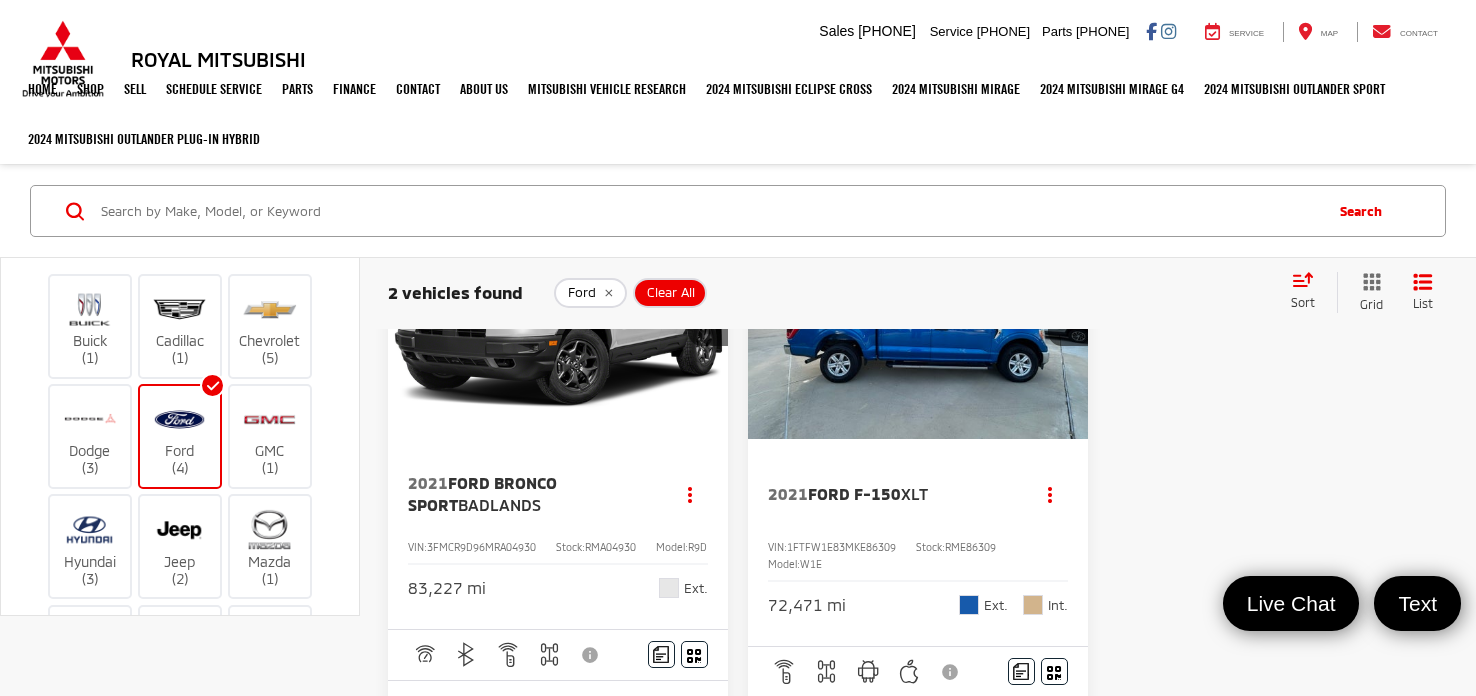 scroll, scrollTop: 86, scrollLeft: 0, axis: vertical 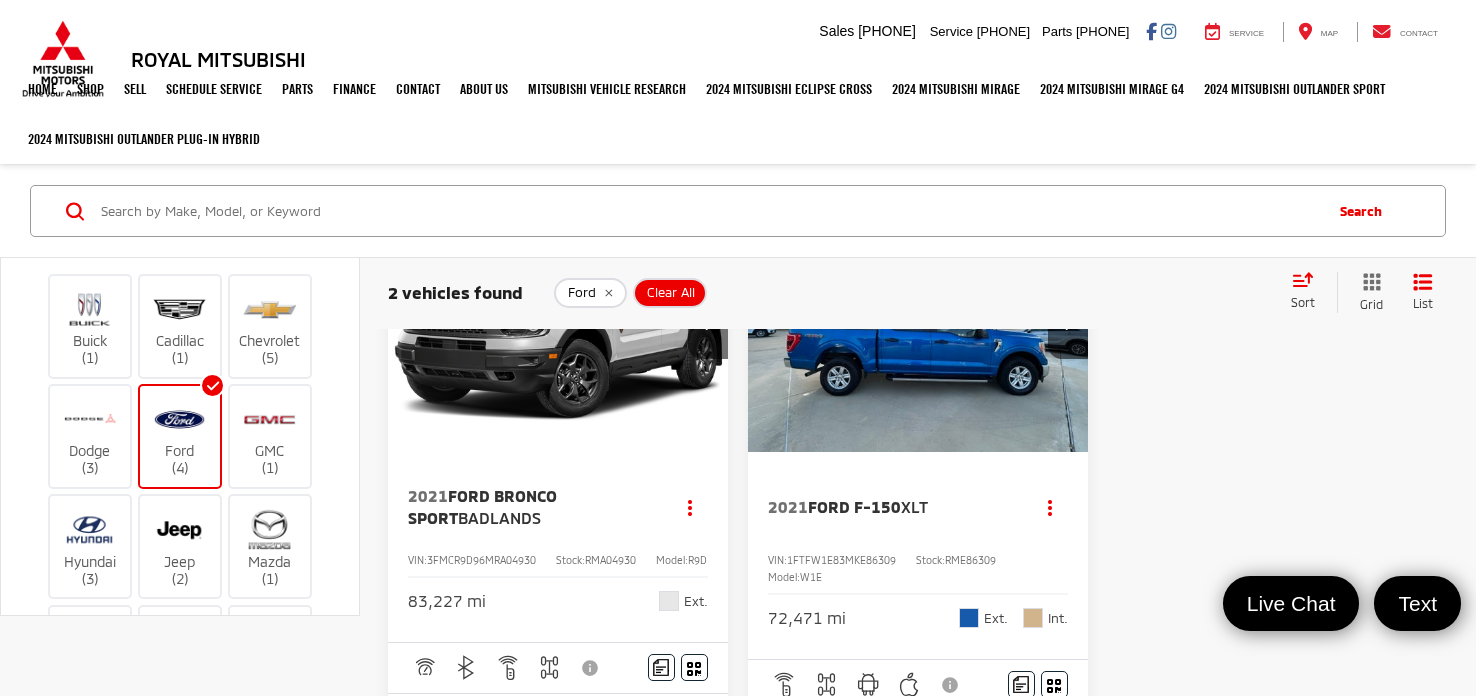 click at bounding box center (918, 324) 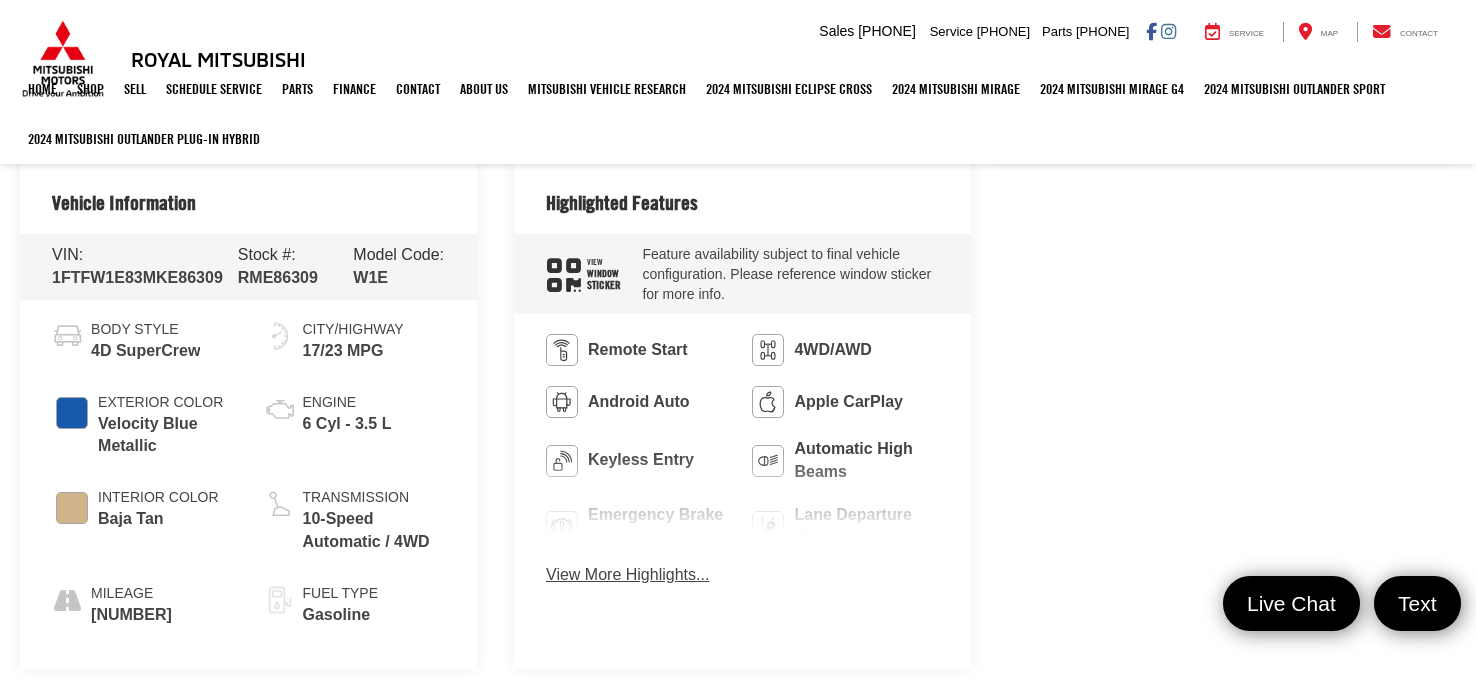 scroll, scrollTop: 774, scrollLeft: 0, axis: vertical 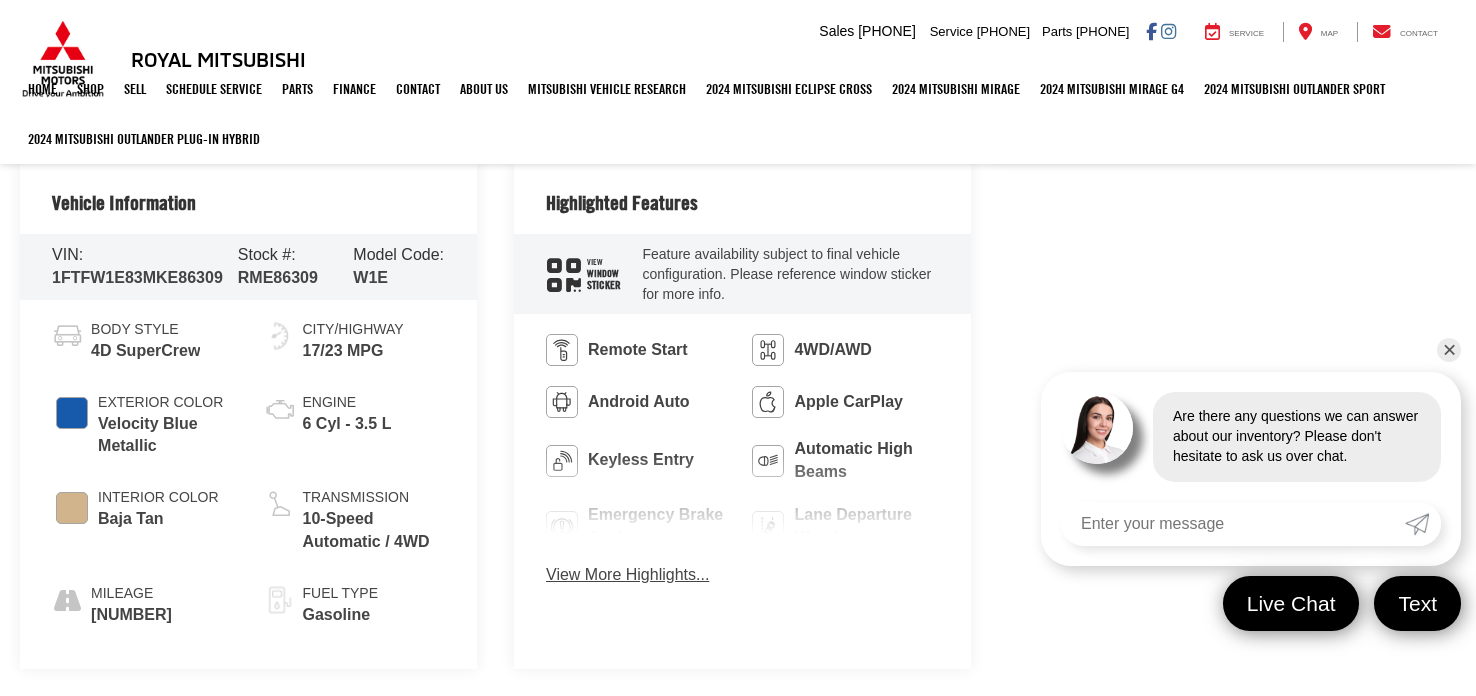 click on "✕" at bounding box center (1449, 350) 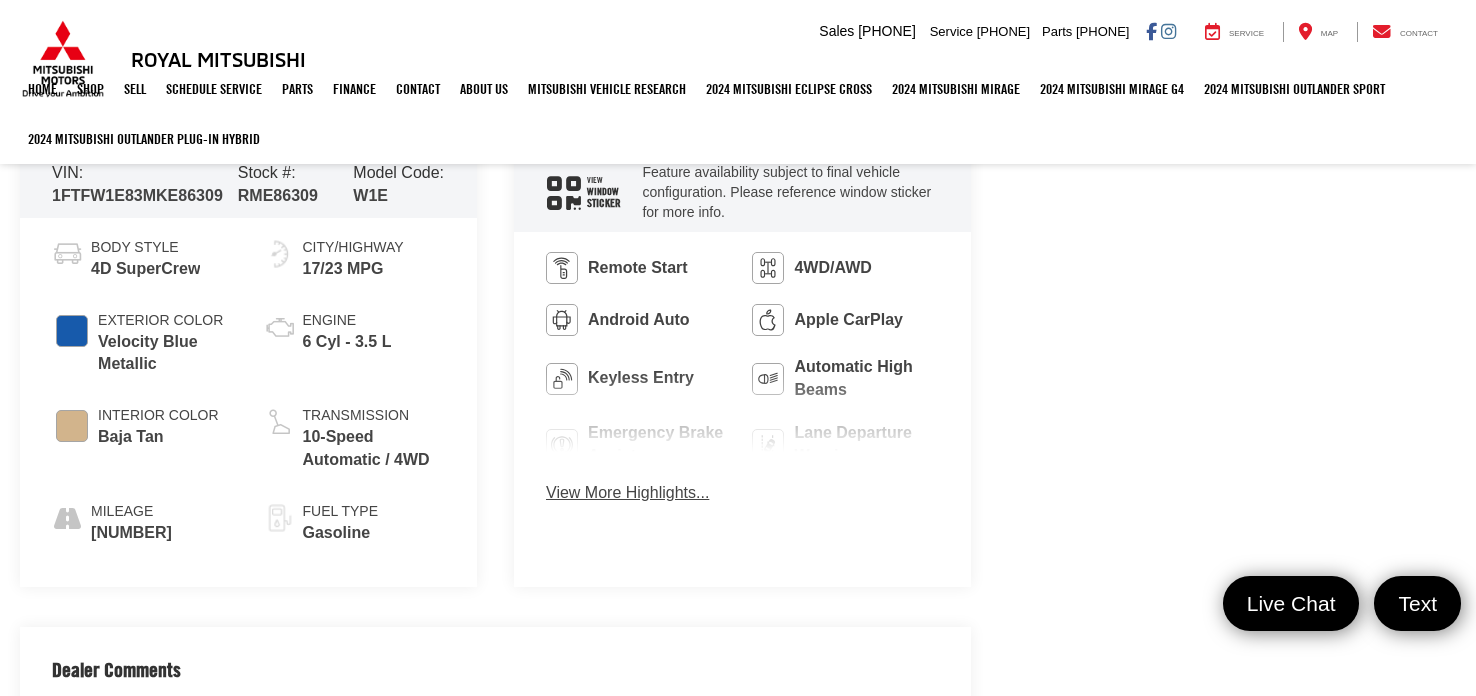 scroll, scrollTop: 904, scrollLeft: 0, axis: vertical 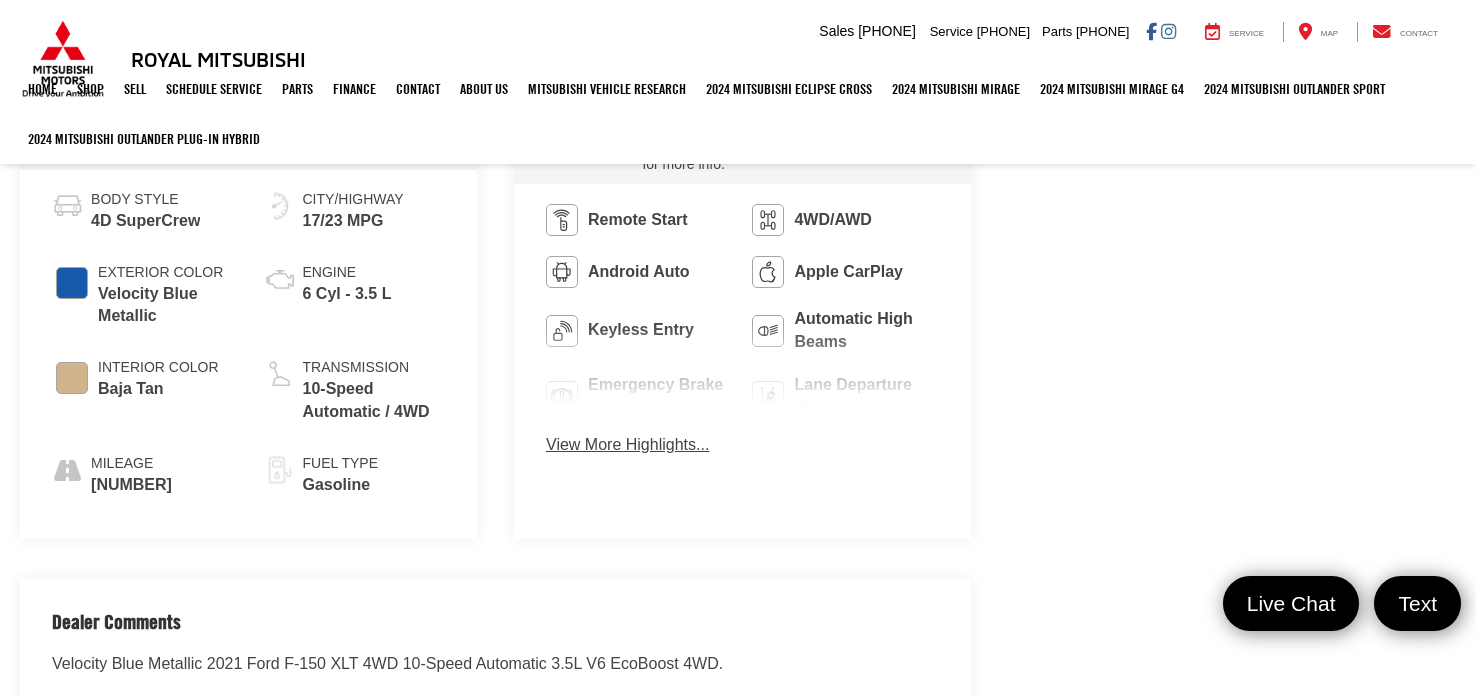 click on "View More Highlights..." at bounding box center [627, 445] 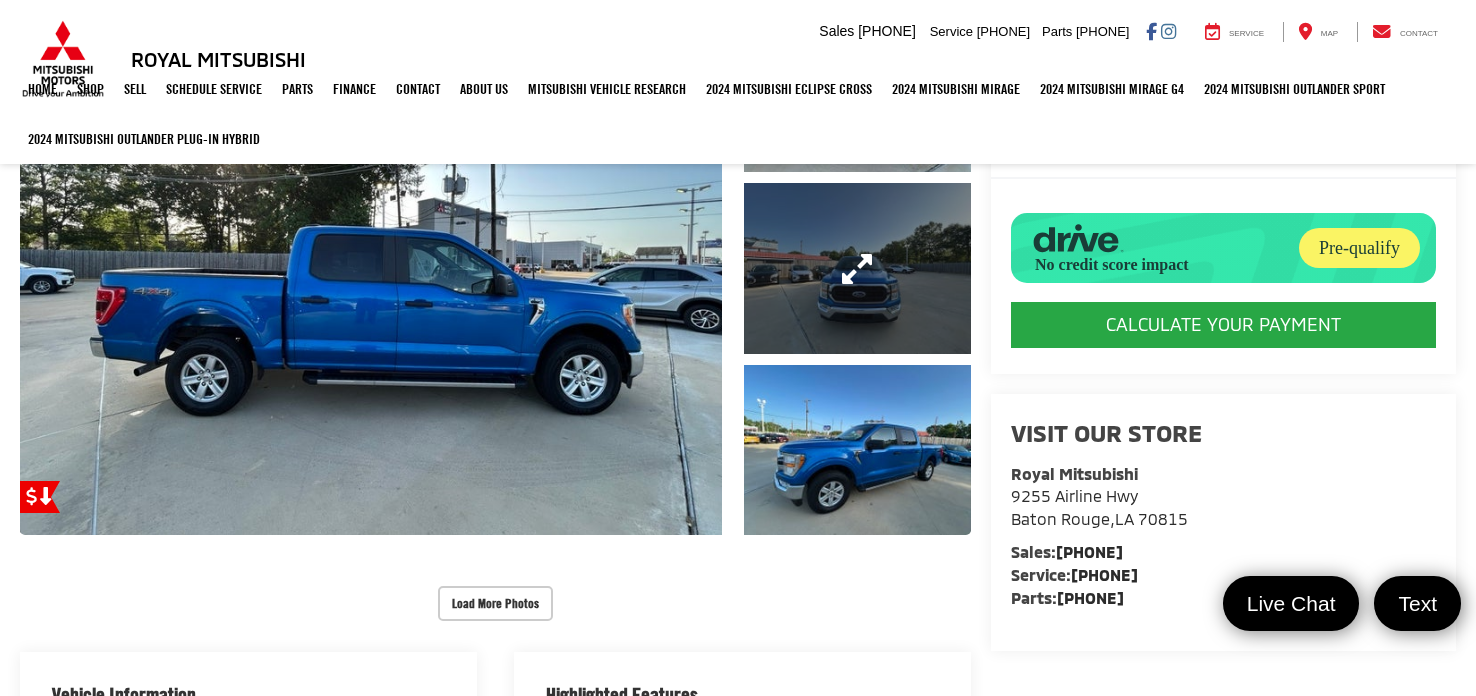 scroll, scrollTop: 279, scrollLeft: 0, axis: vertical 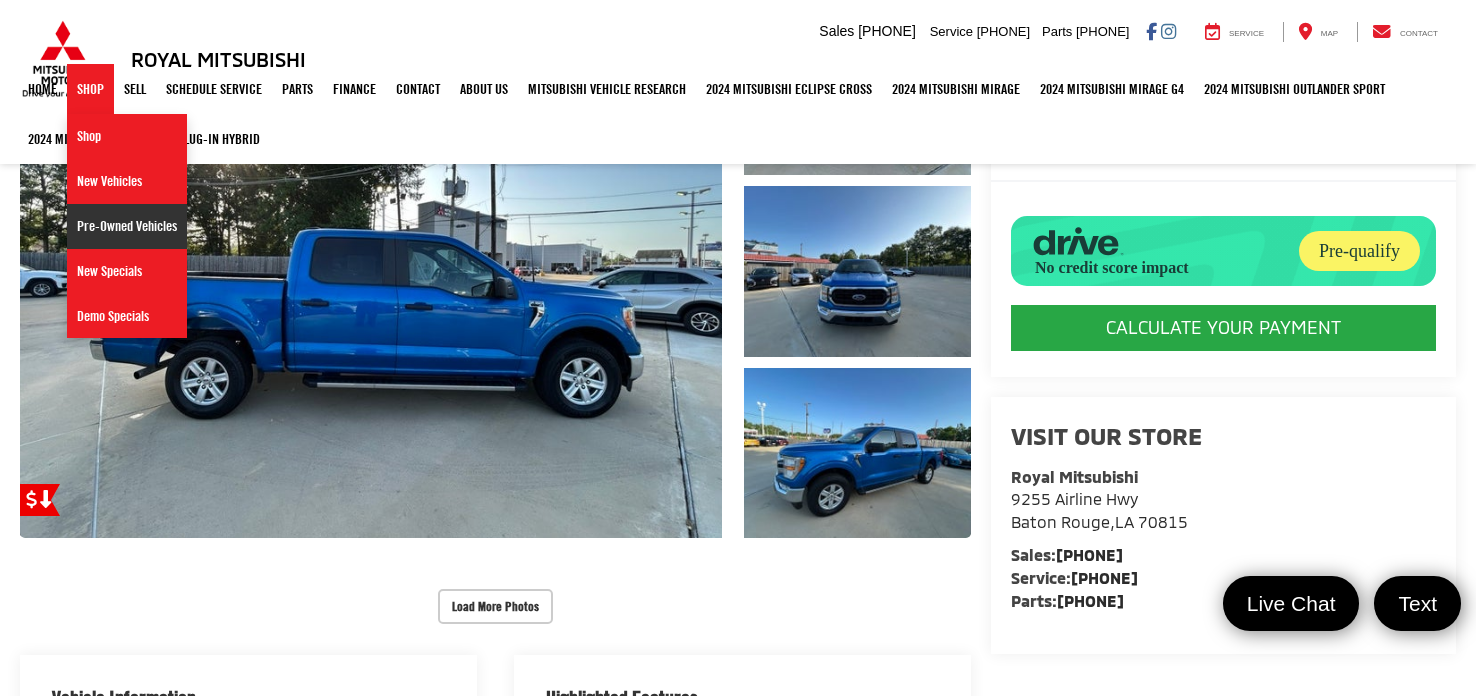 click on "Pre-Owned Vehicles" at bounding box center (127, 226) 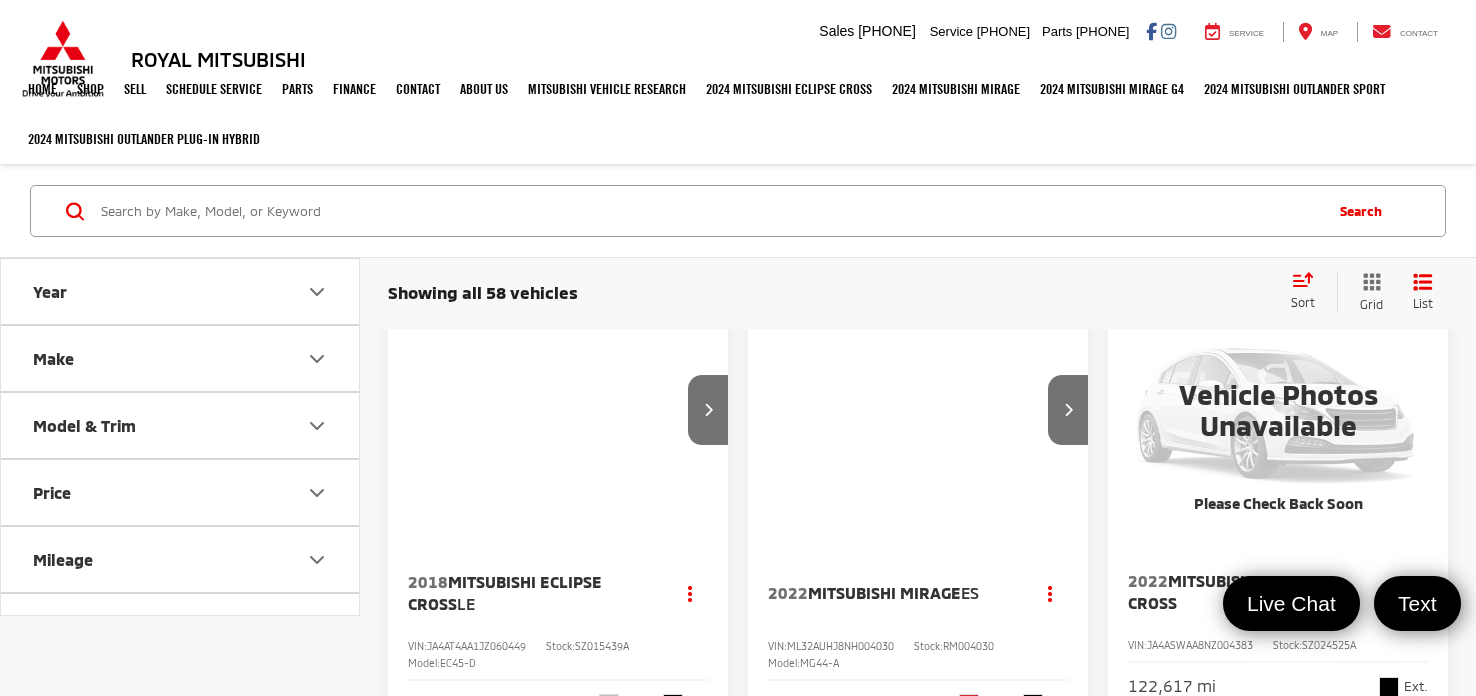 click on "Make" at bounding box center (181, 358) 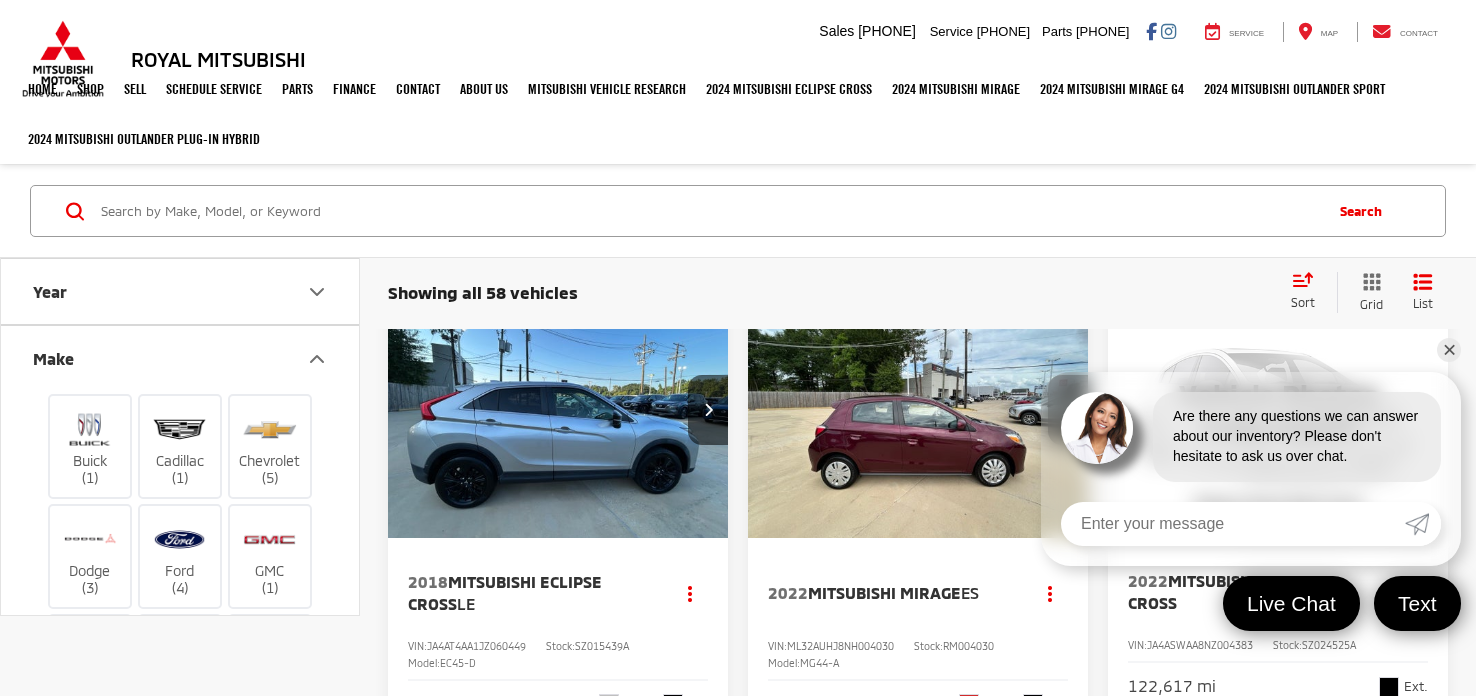 scroll, scrollTop: 0, scrollLeft: 0, axis: both 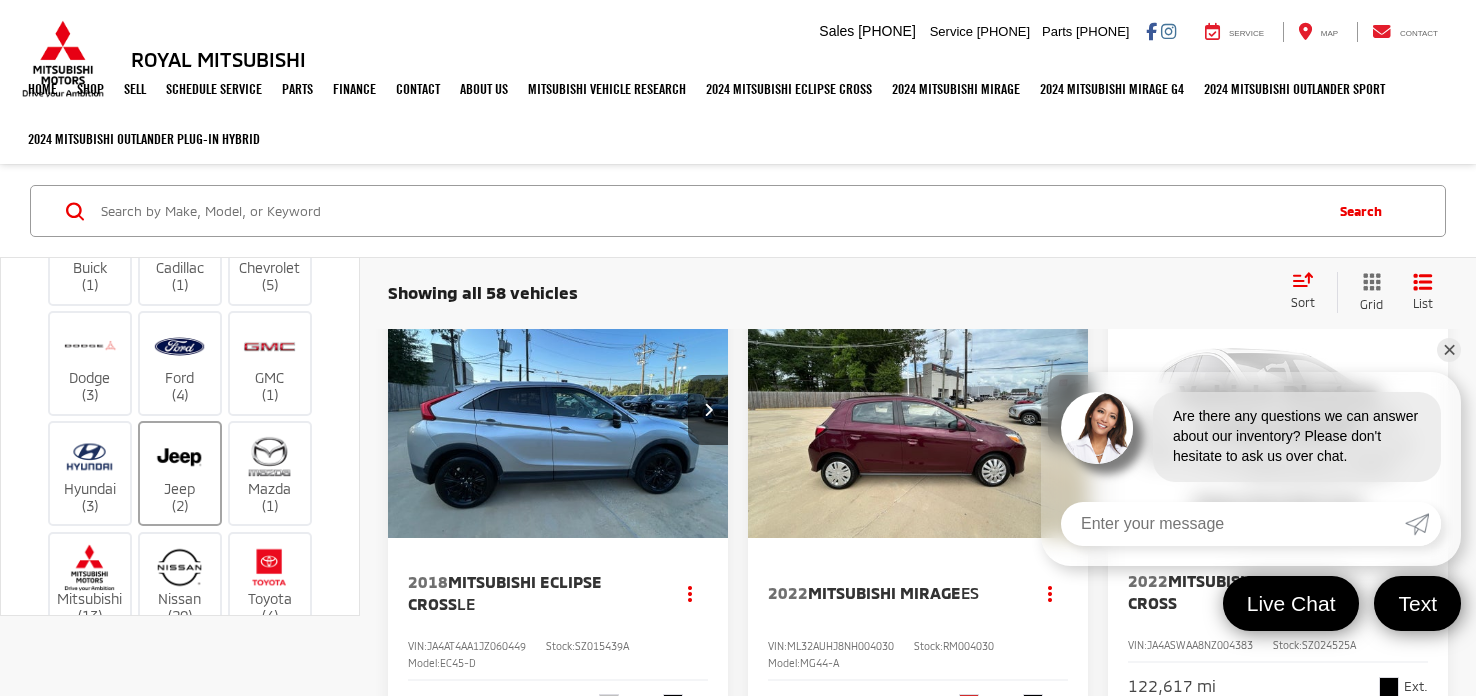 click at bounding box center [179, 456] 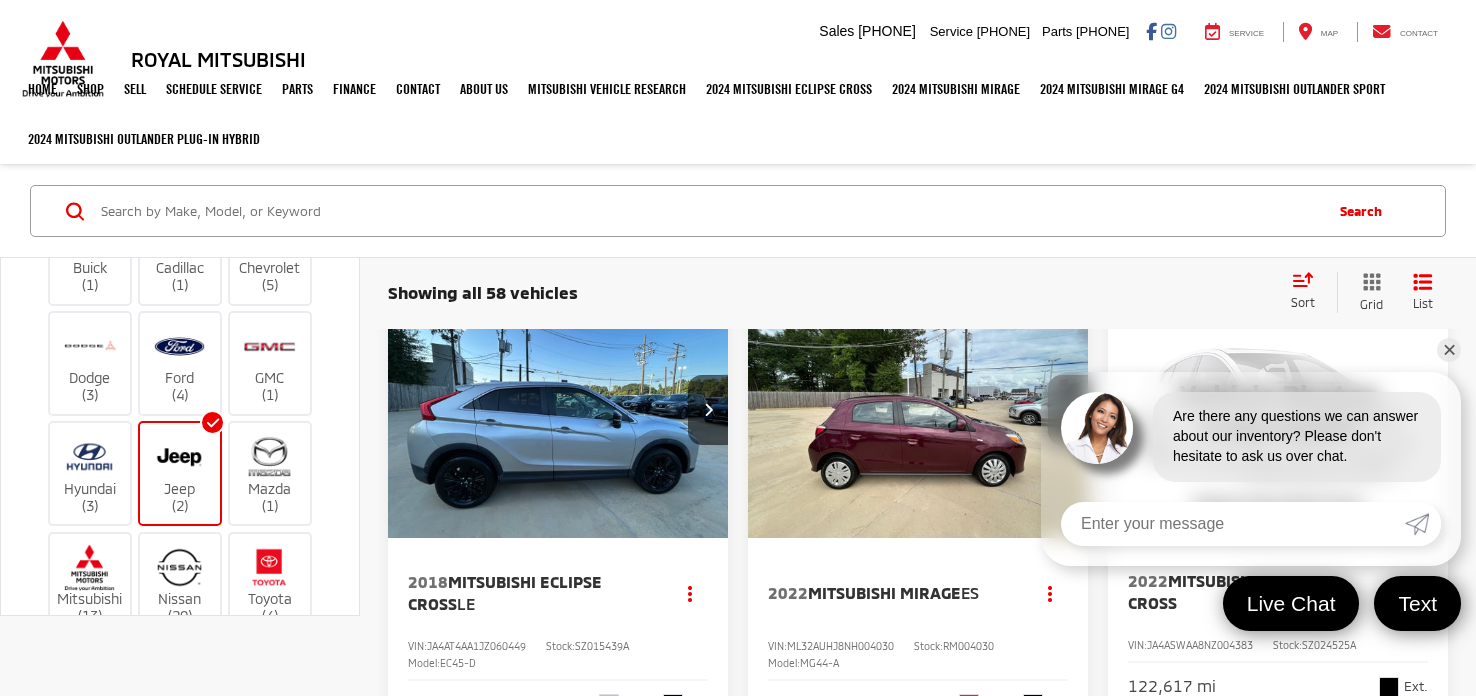 click on "✕" at bounding box center (1449, 350) 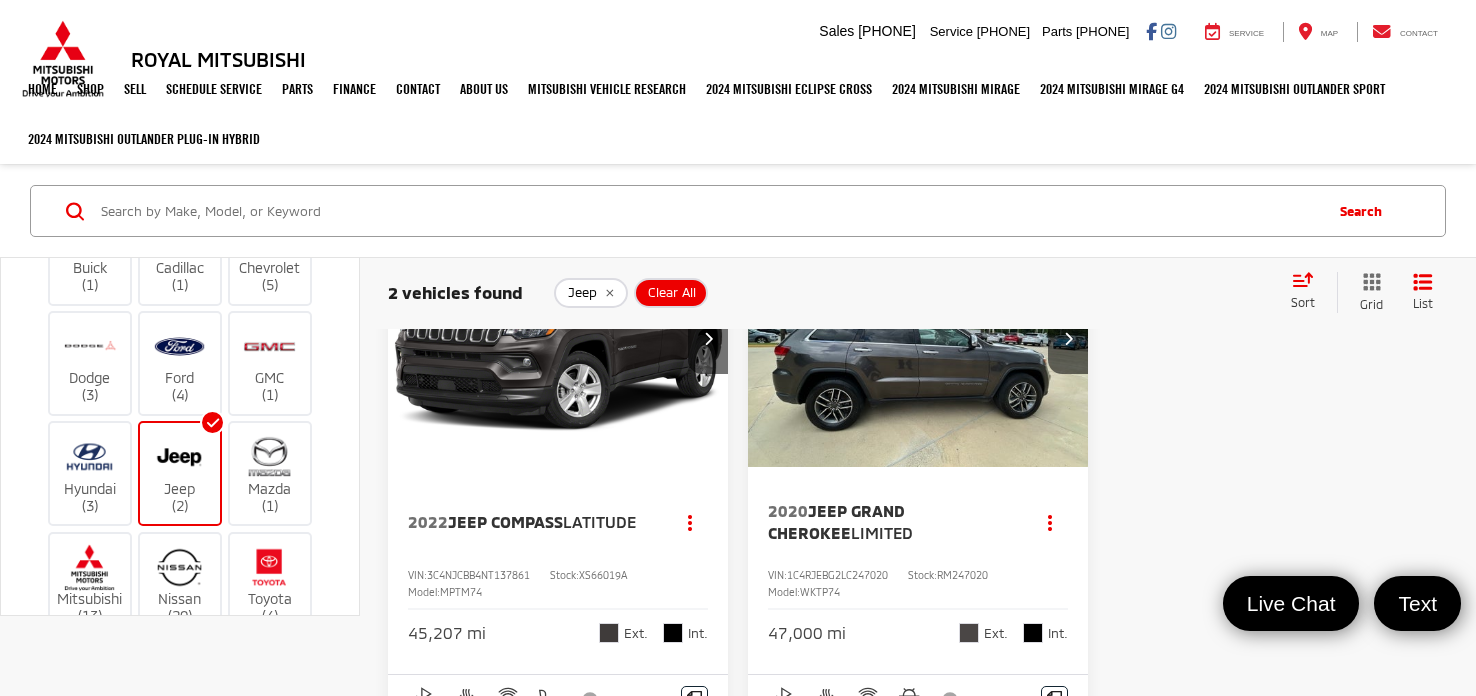 scroll, scrollTop: 0, scrollLeft: 0, axis: both 